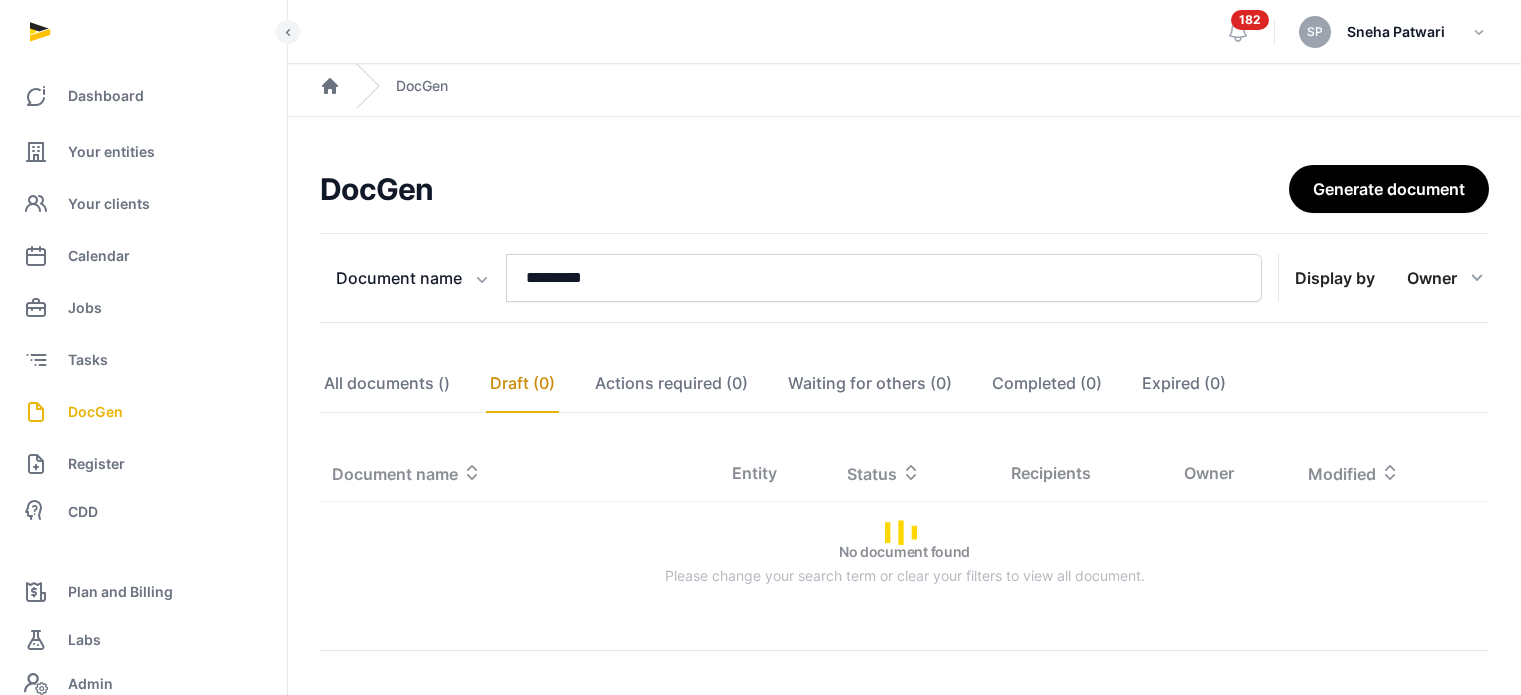 scroll, scrollTop: 98, scrollLeft: 0, axis: vertical 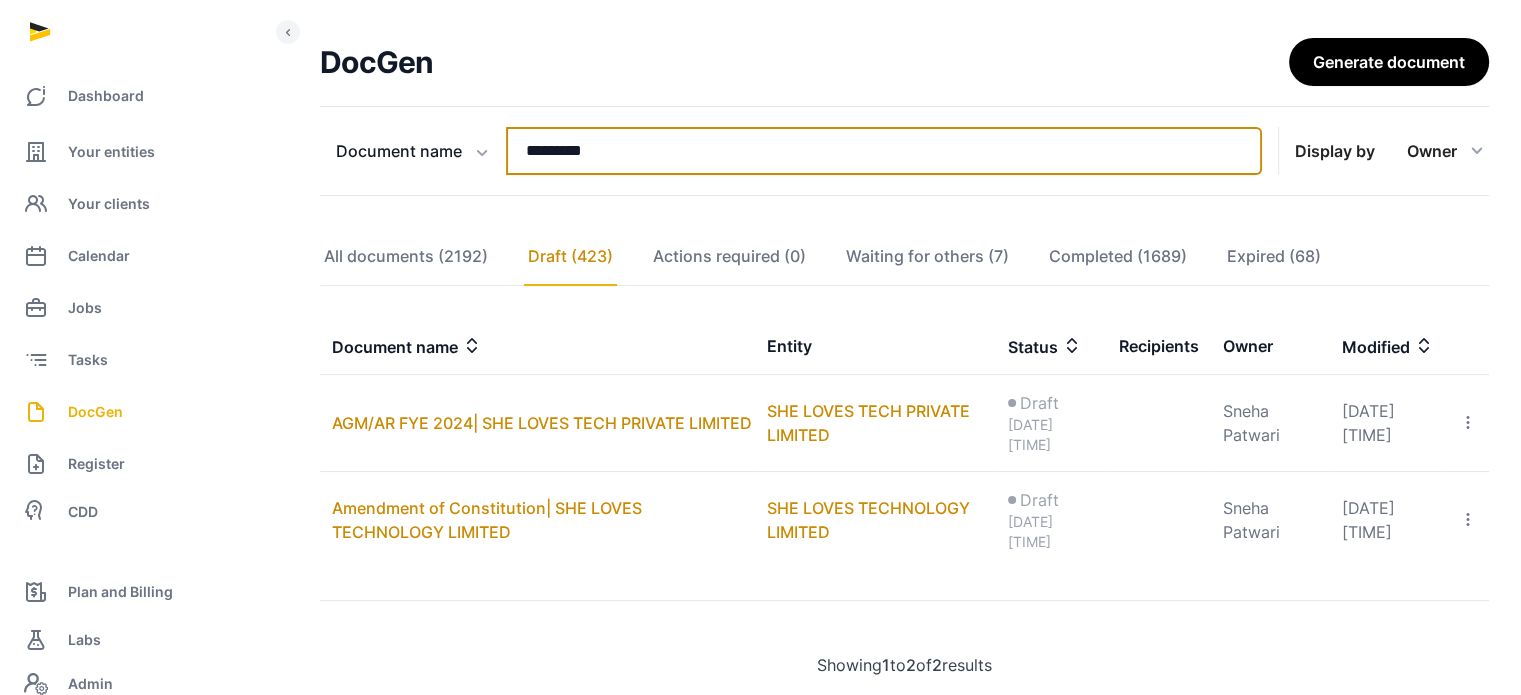 click on "*********" at bounding box center [884, 151] 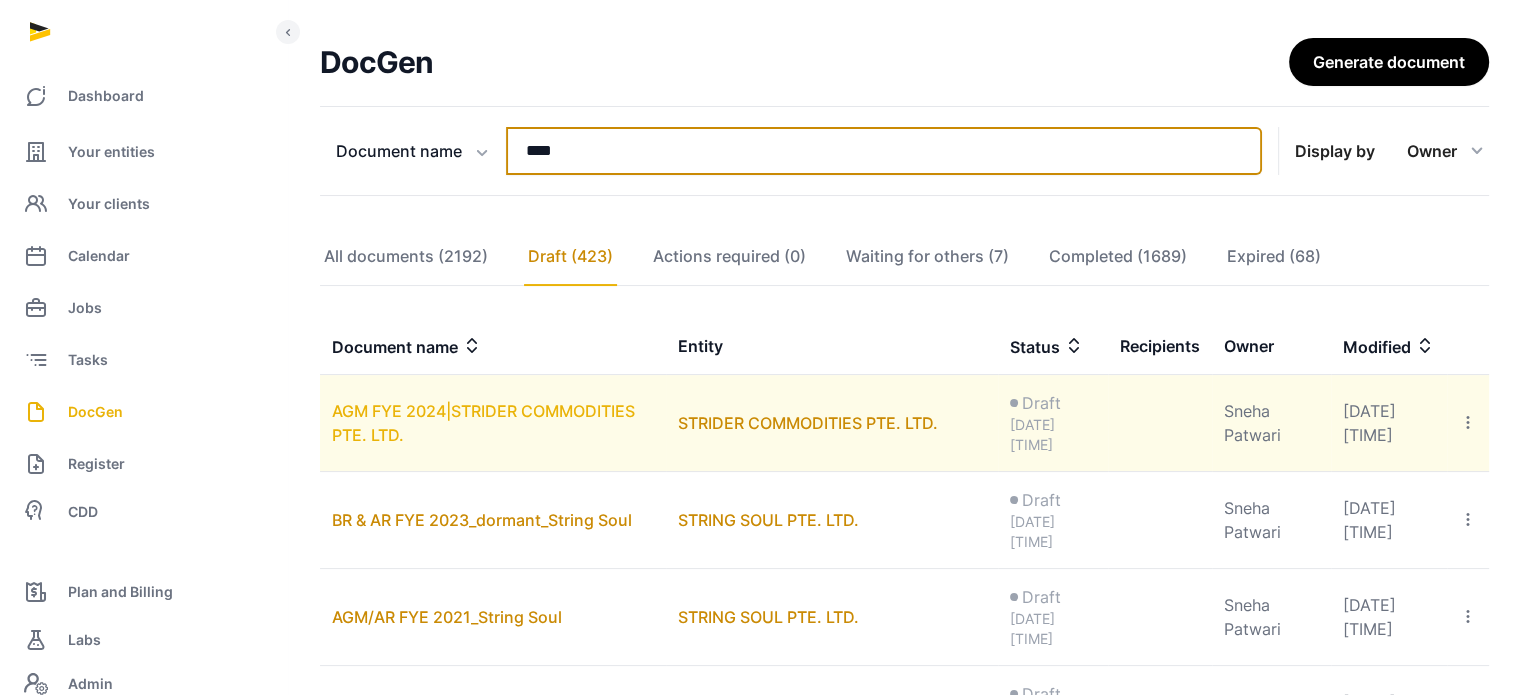 type on "****" 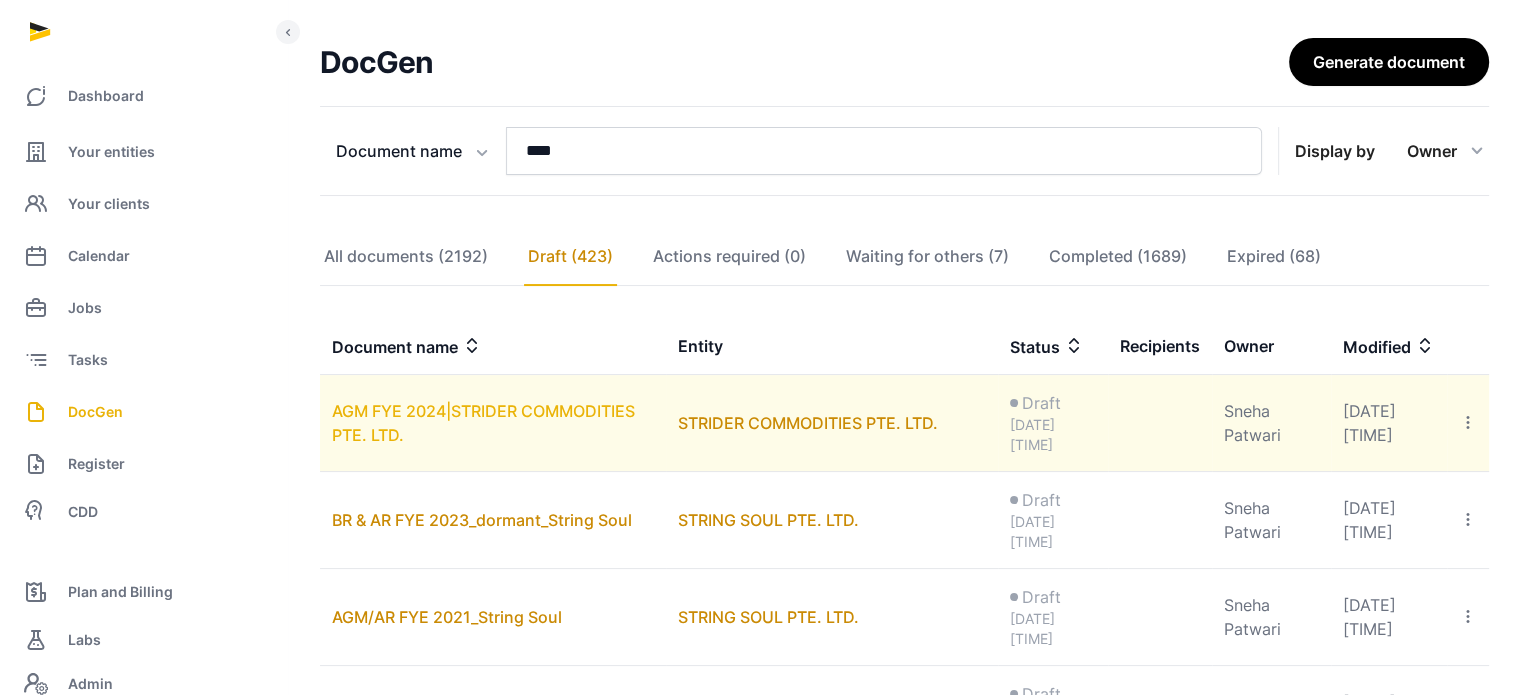 click on "AGM FYE 2024|STRIDER COMMODITIES PTE. LTD." at bounding box center (483, 423) 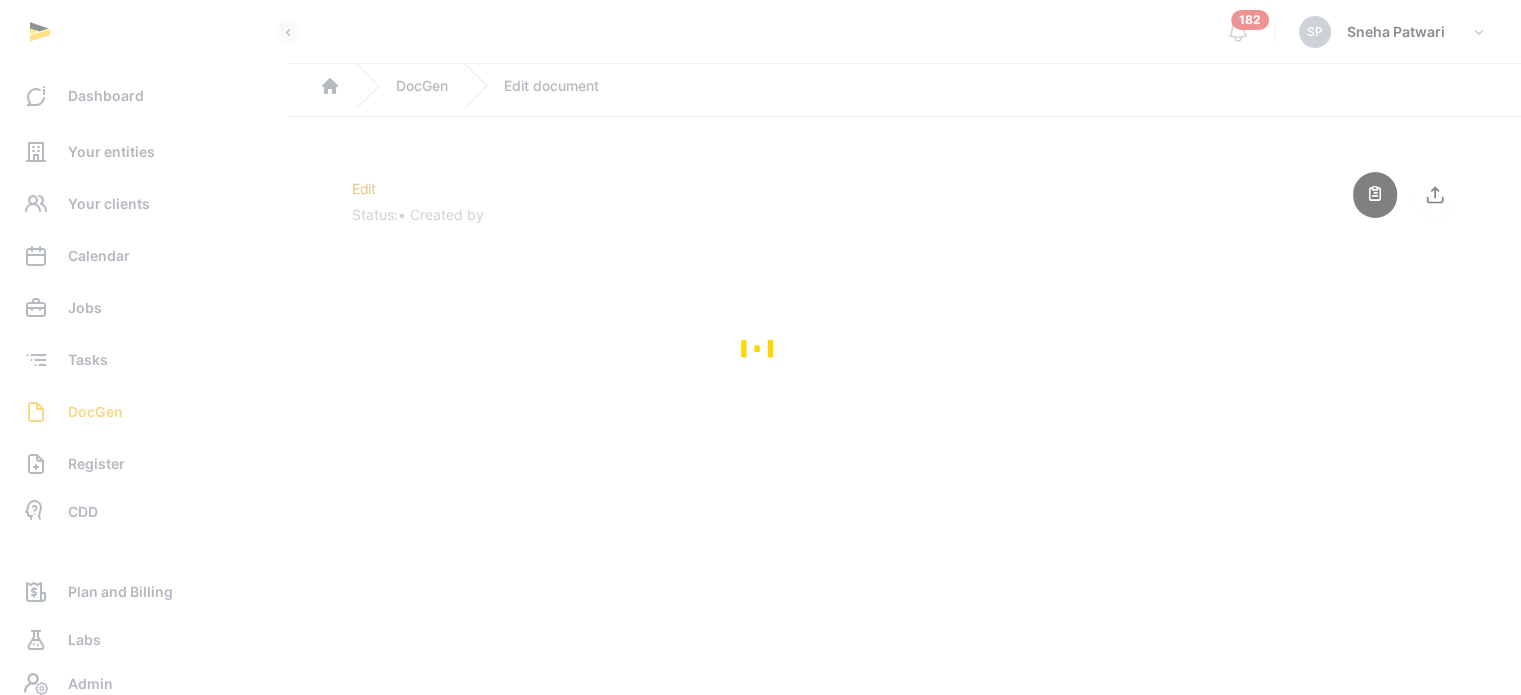 scroll, scrollTop: 0, scrollLeft: 0, axis: both 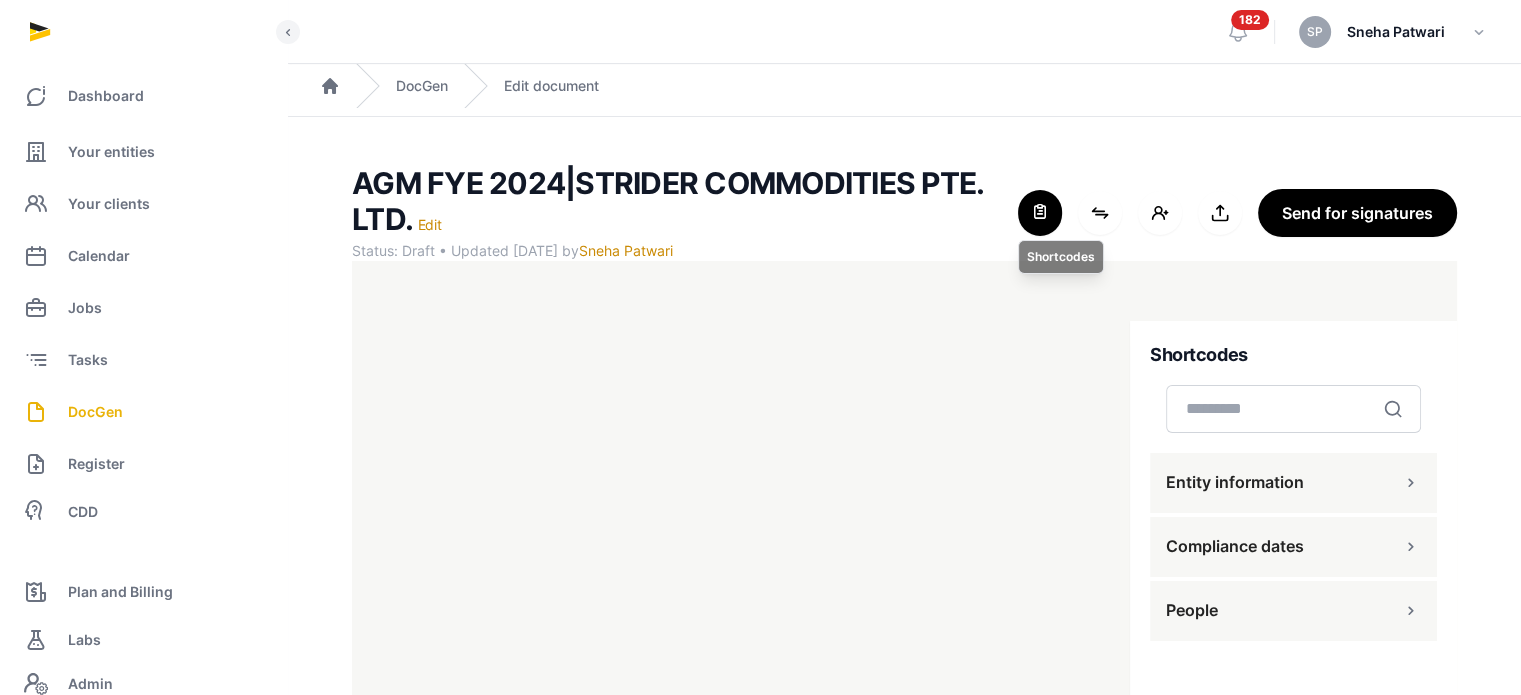click at bounding box center (1040, 213) 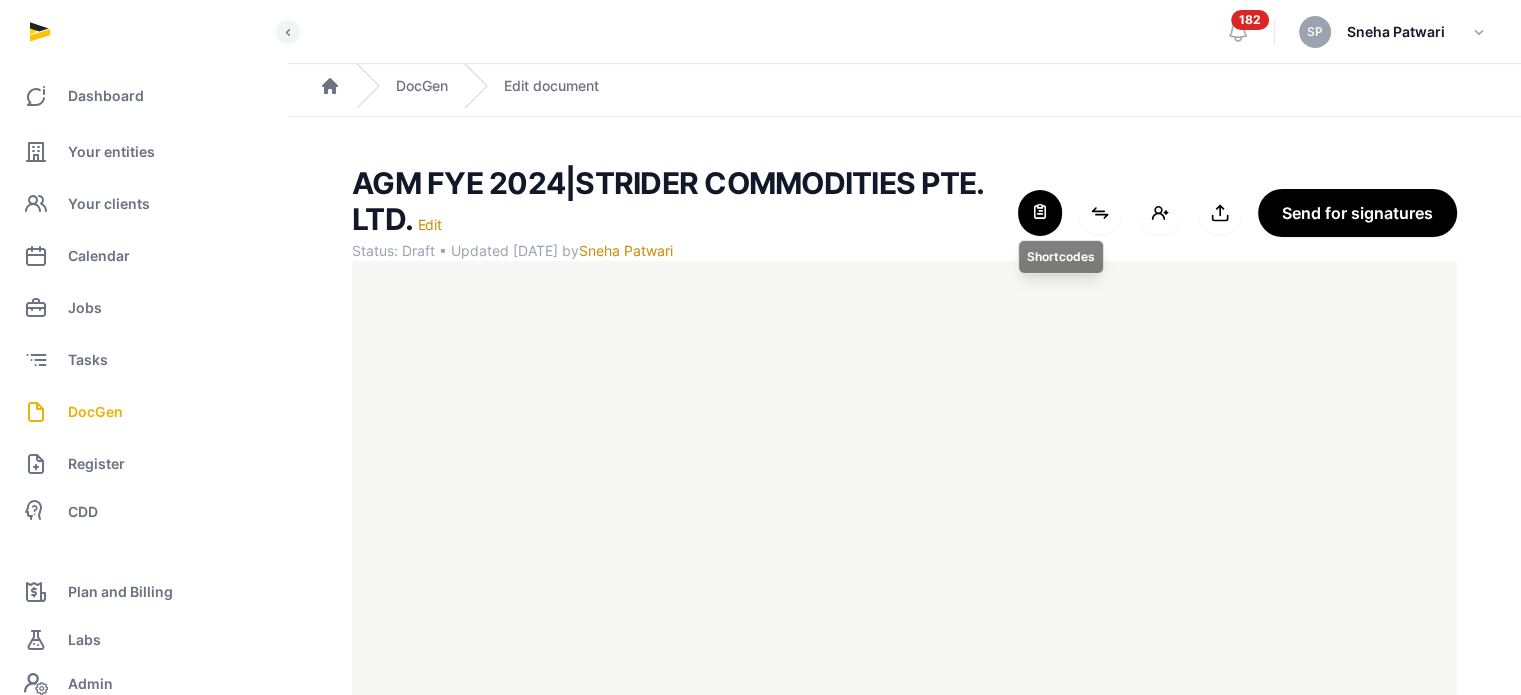 click at bounding box center (1040, 213) 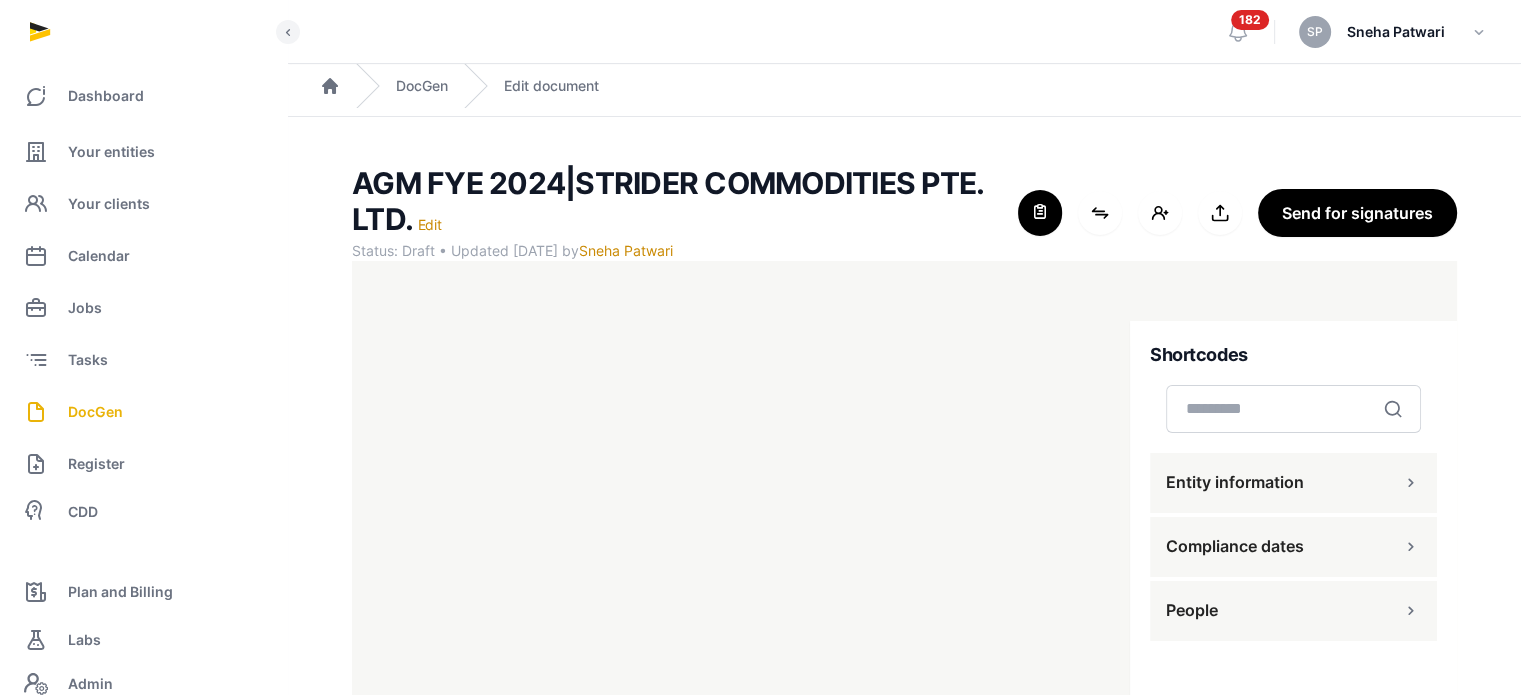 click on "People" at bounding box center (1293, 611) 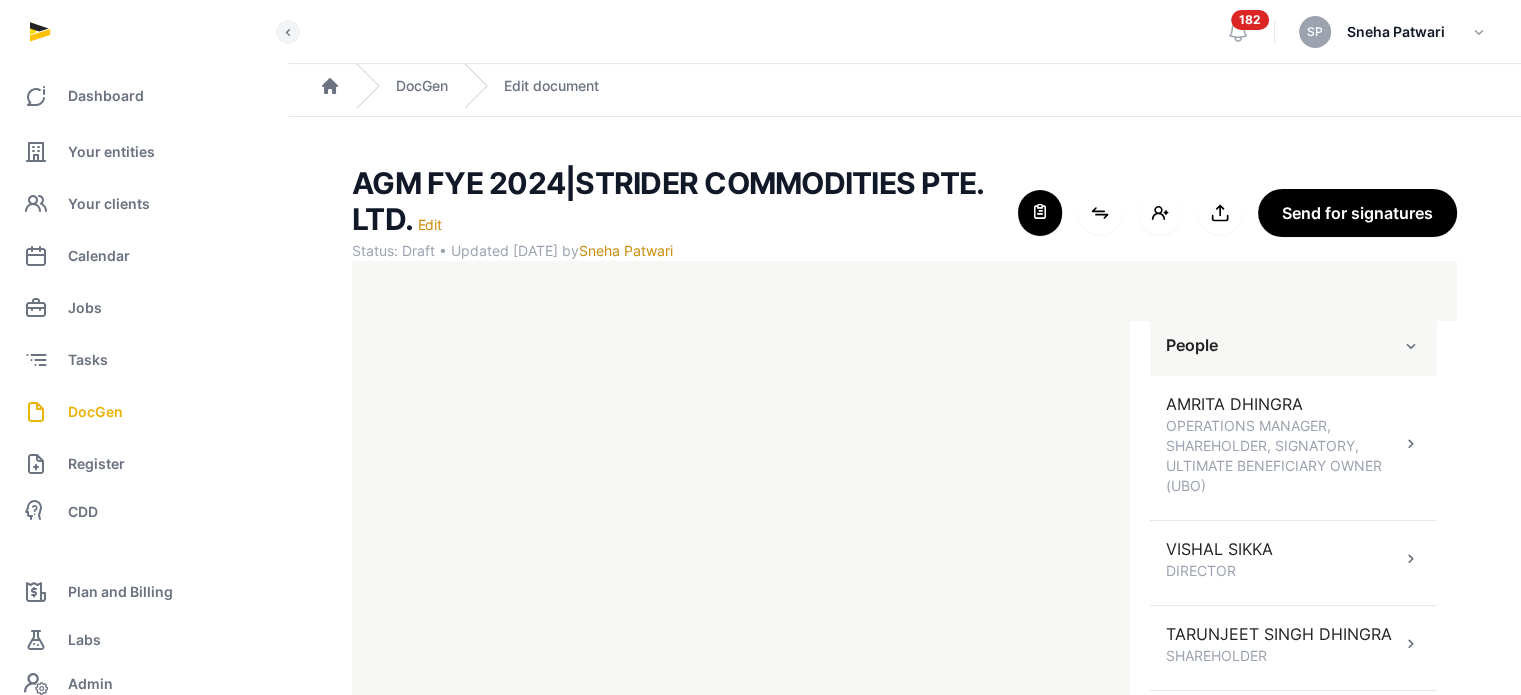 scroll, scrollTop: 366, scrollLeft: 0, axis: vertical 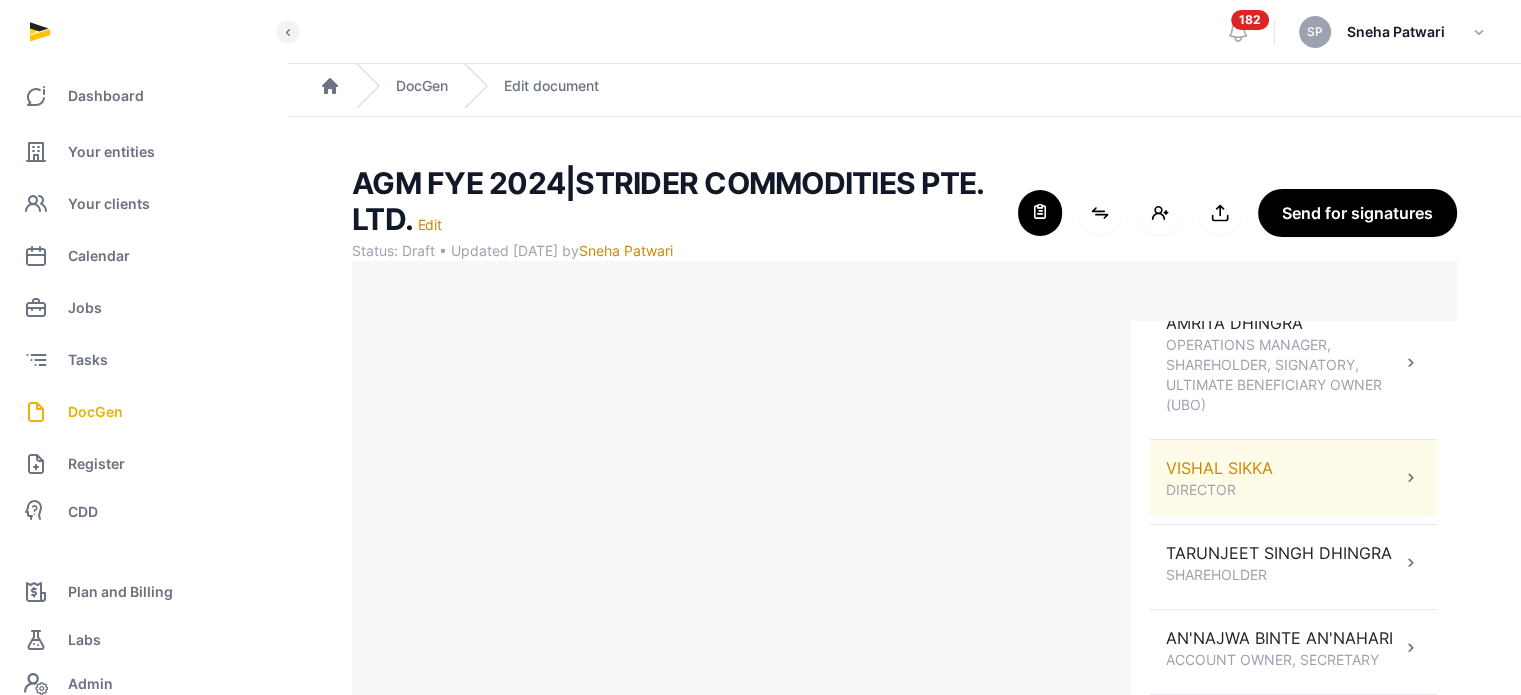 click on "[FIRST] [LAST] [TITLE]" at bounding box center (1293, 478) 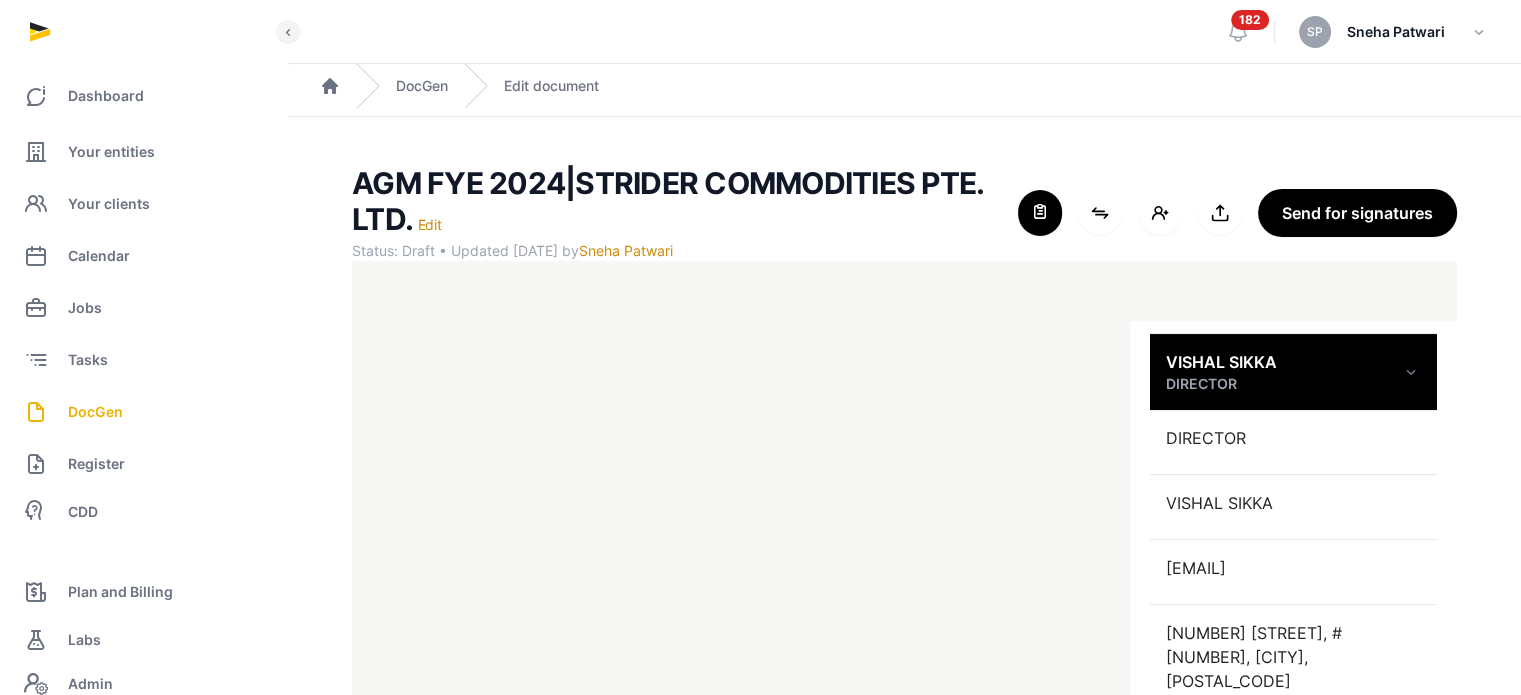 scroll, scrollTop: 569, scrollLeft: 0, axis: vertical 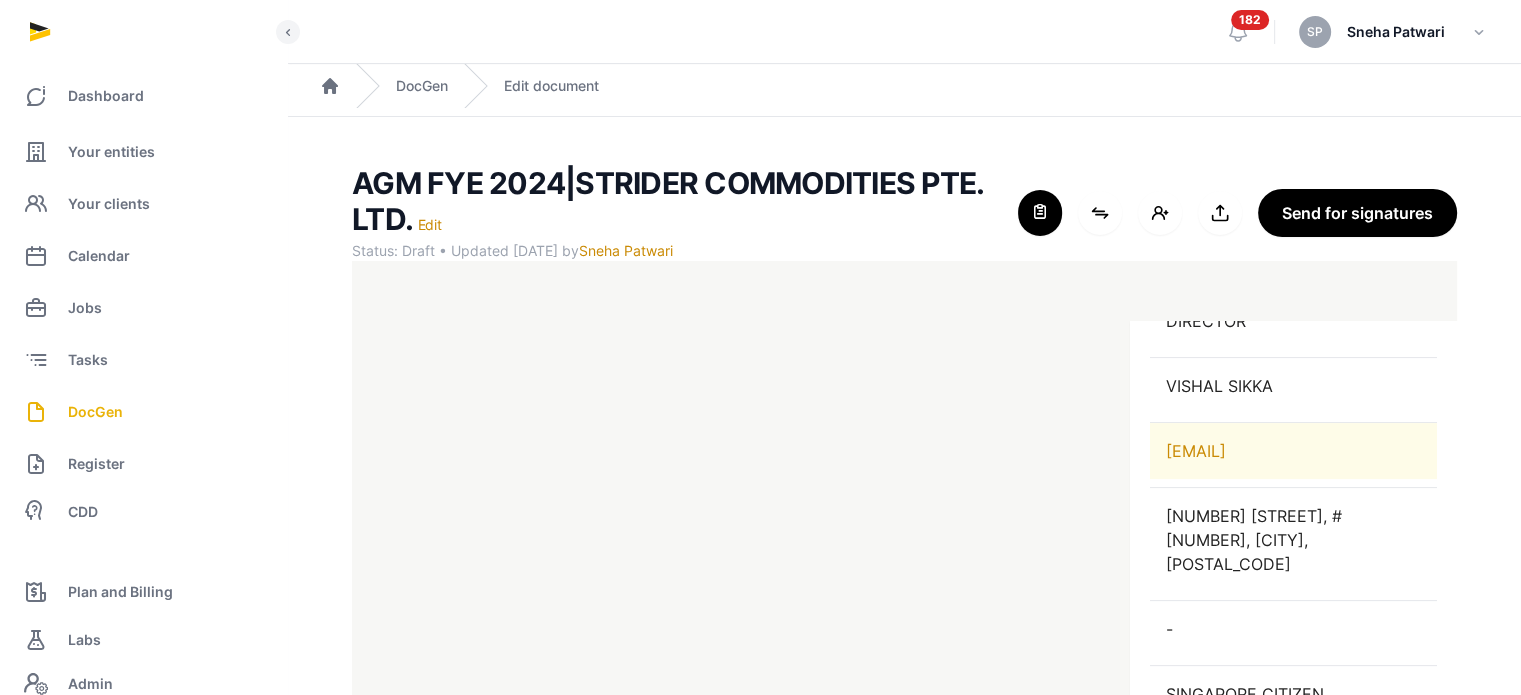 click on "[EMAIL]" at bounding box center [1293, 451] 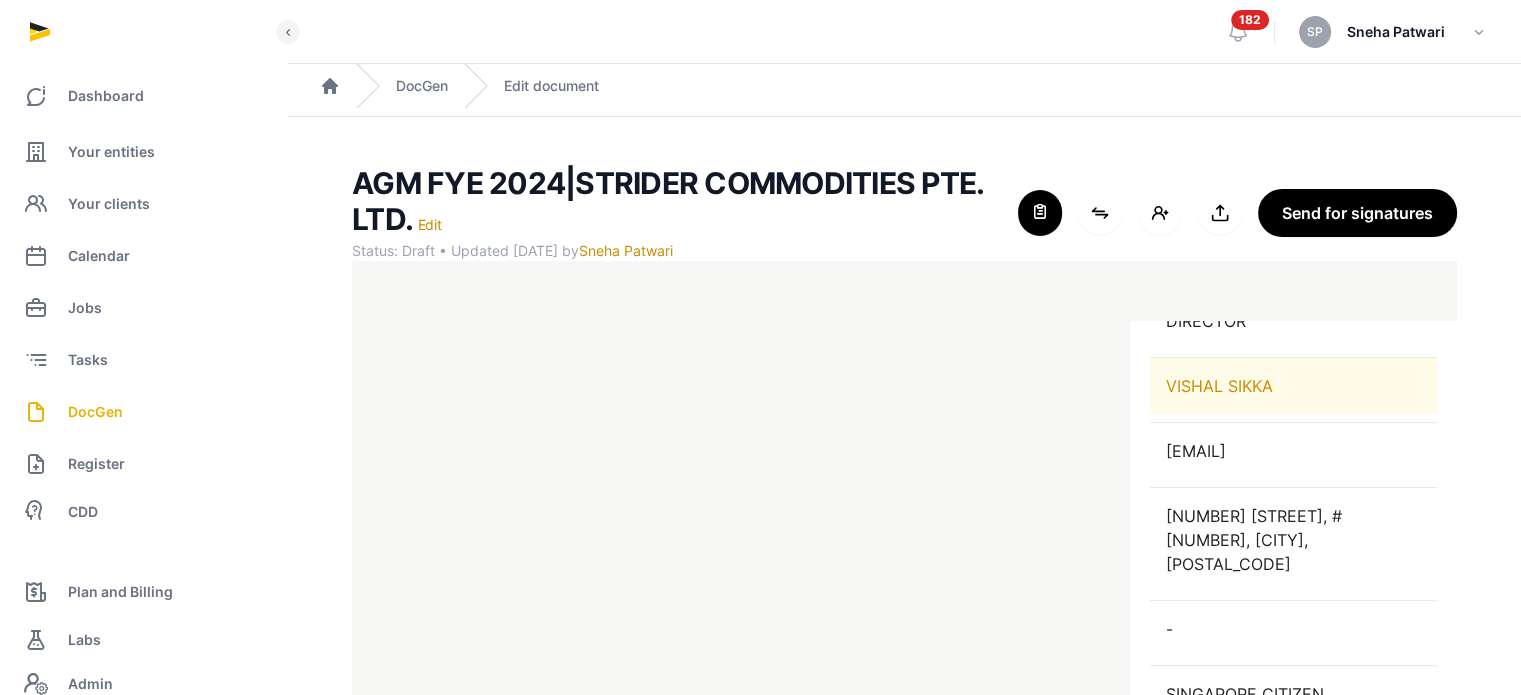 click on "VISHAL SIKKA" at bounding box center [1293, 386] 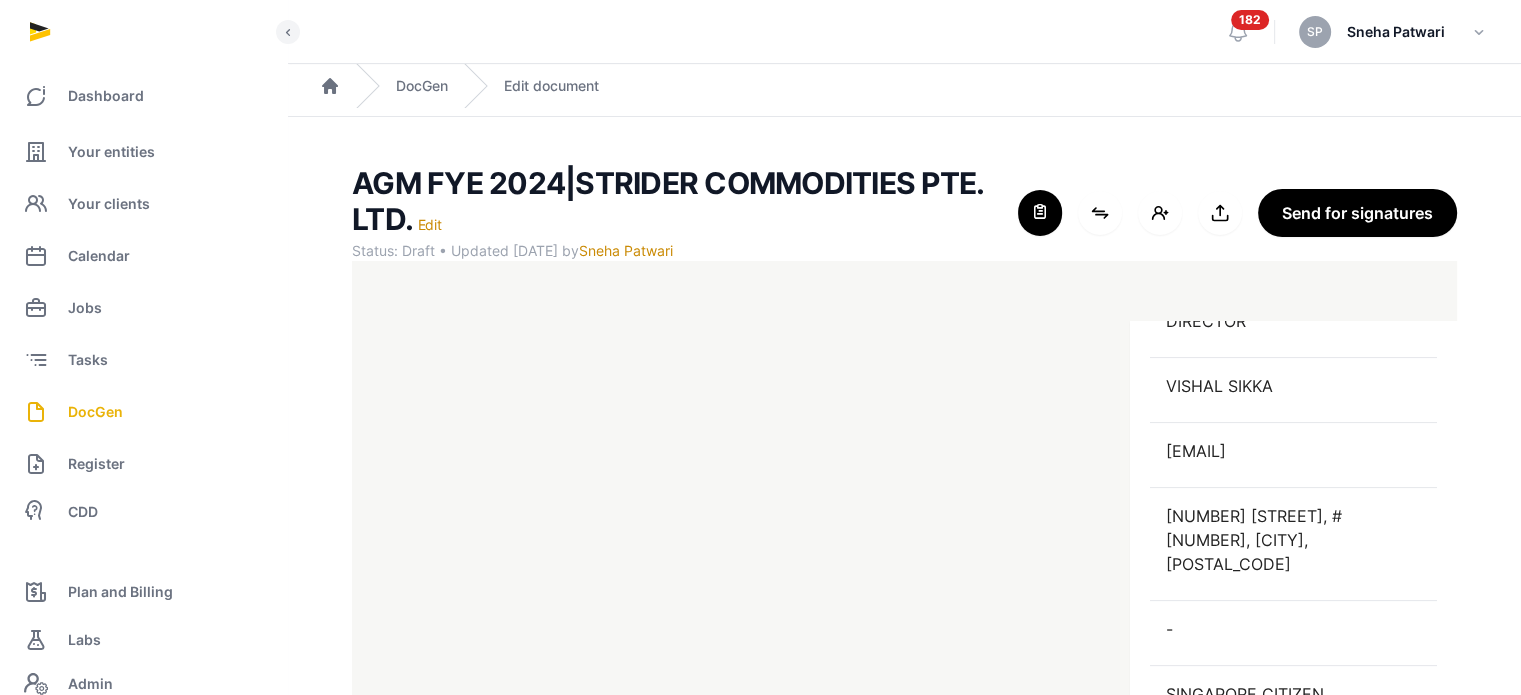 click on "AGM FYE 2024|STRIDER COMMODITIES PTE. LTD. Edit Status: Draft • Updated [DATE] by Sneha Patwari For optimal experience, please use a desktop computer to generate documents for the best user experience. Close shortcodes Connect shortcodes Add people Export to Documents Send for signatures Shortcodes Search Entity information Compliance dates People [FIRST] [LAST] [TITLE], [ROLE], [ROLE], [ROLE] [ROLE] [ROLE] [FIRST] [LAST] [EMAIL] [NUMBER] [STREET], #[NUMBER], [CITY], [POSTAL_CODE] - [NATIONALITY] [BIRTH_DATE] [PHONE] [ID_NUMBER] [ID_TYPE] [ROLE] [ROLE] [ROLE] [FIRST] [LAST] [ROLE] [FIRST] [LAST] [ROLE] [ROLE]" 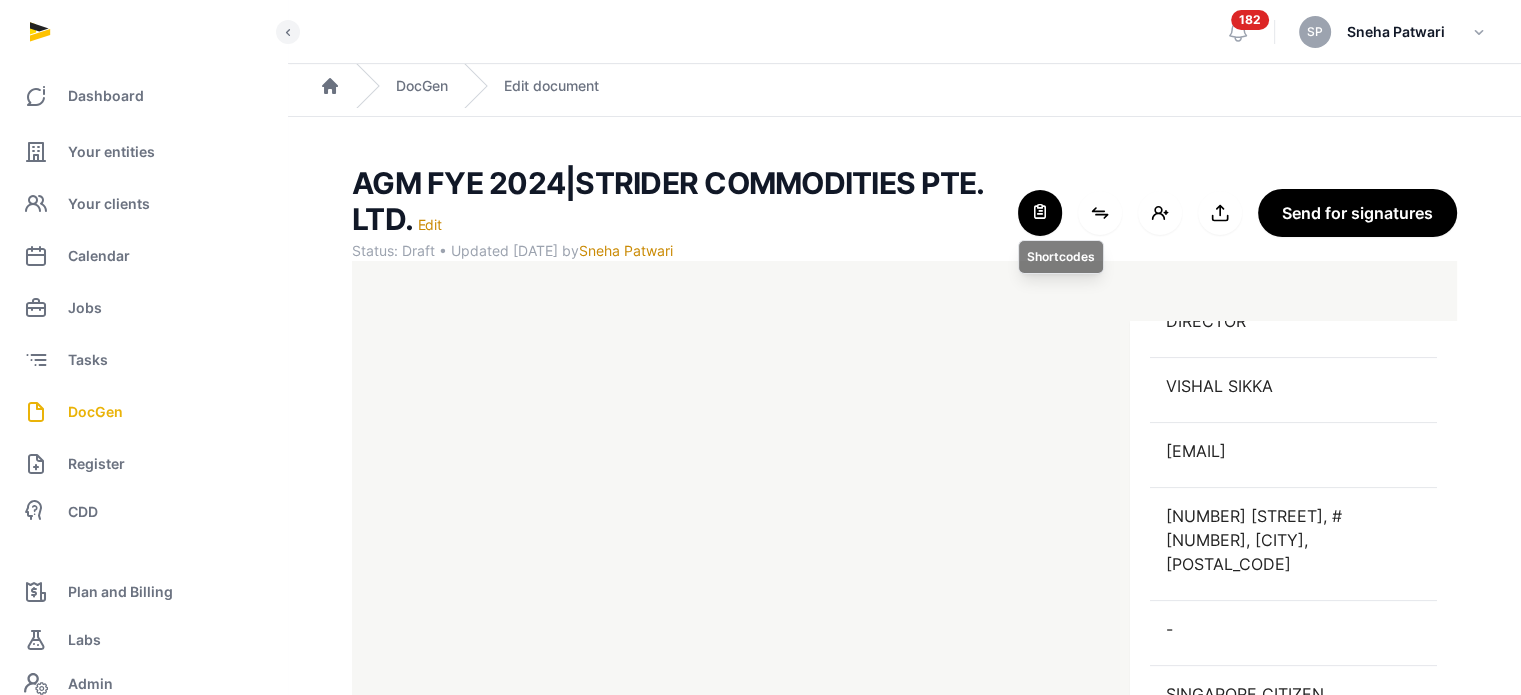 click at bounding box center (1040, 213) 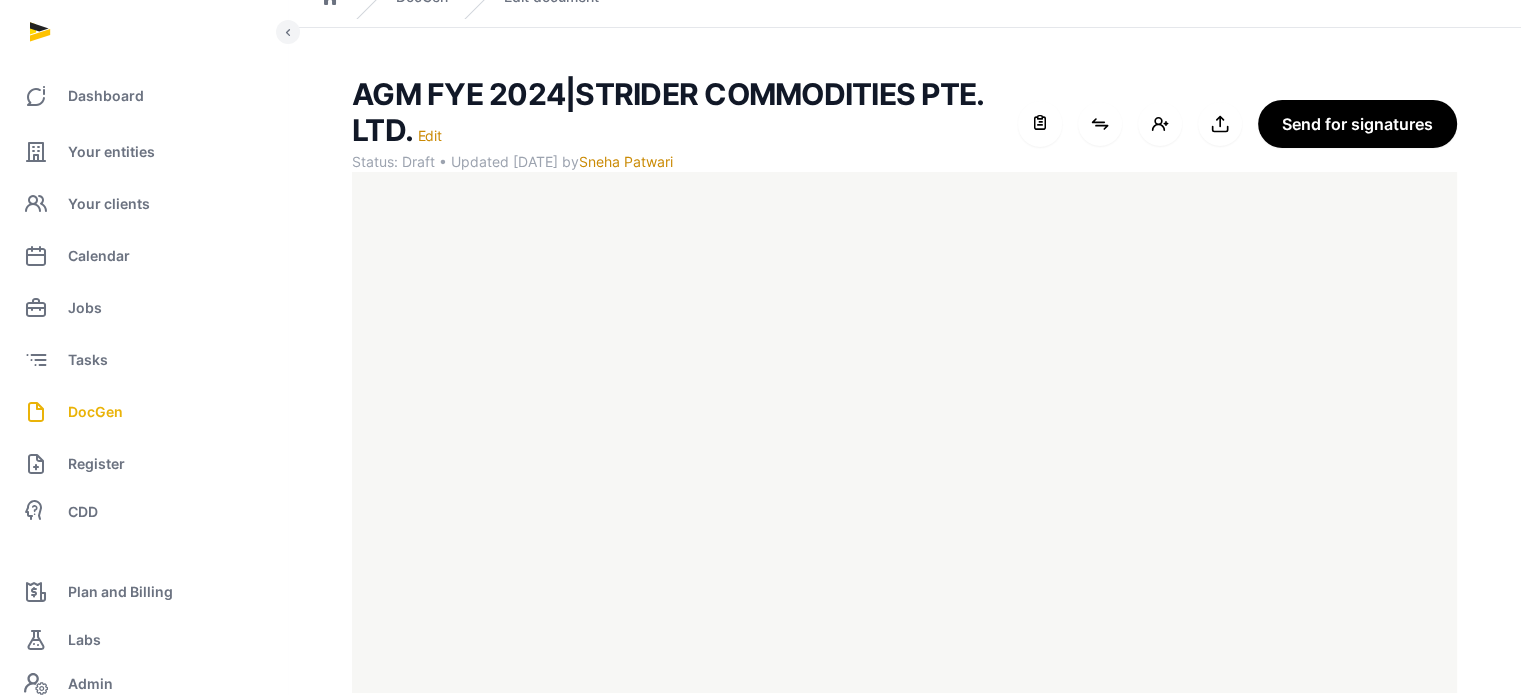 scroll, scrollTop: 127, scrollLeft: 0, axis: vertical 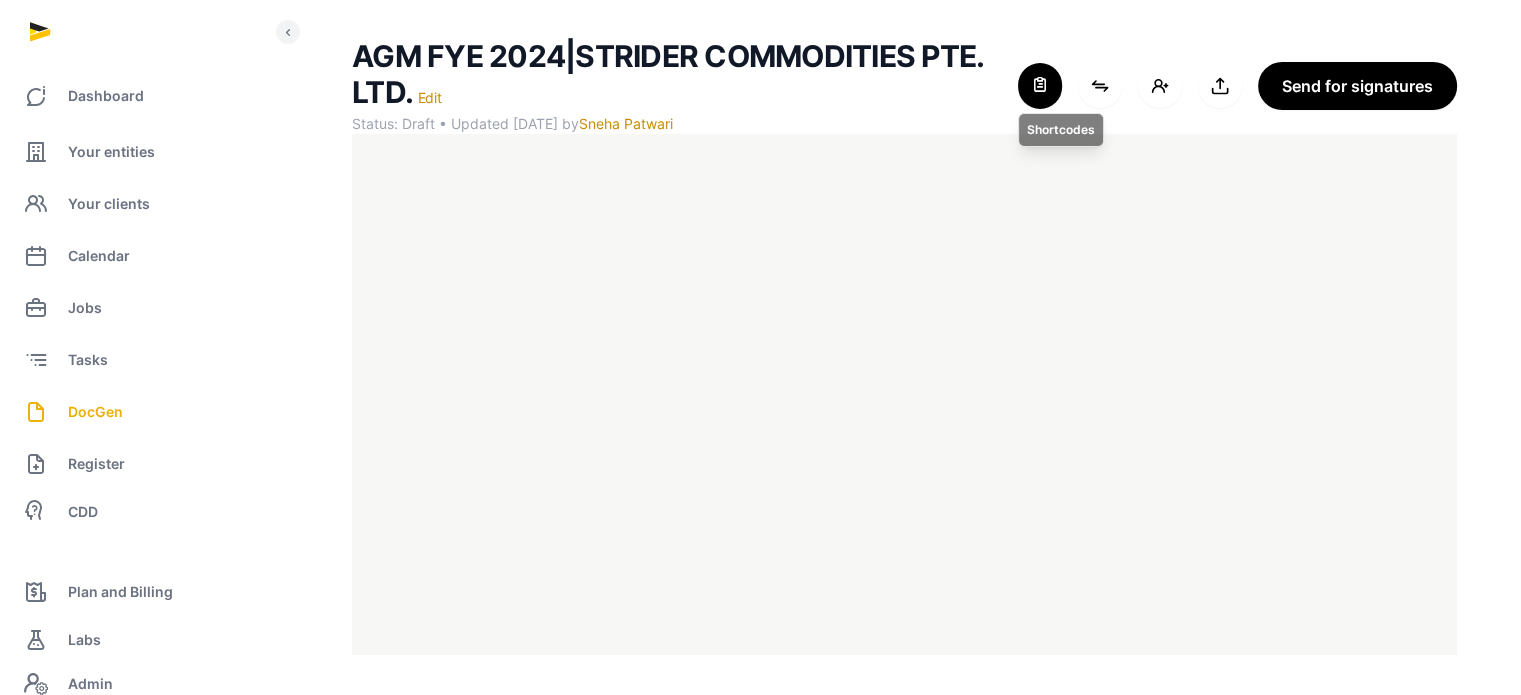 click at bounding box center (1040, 86) 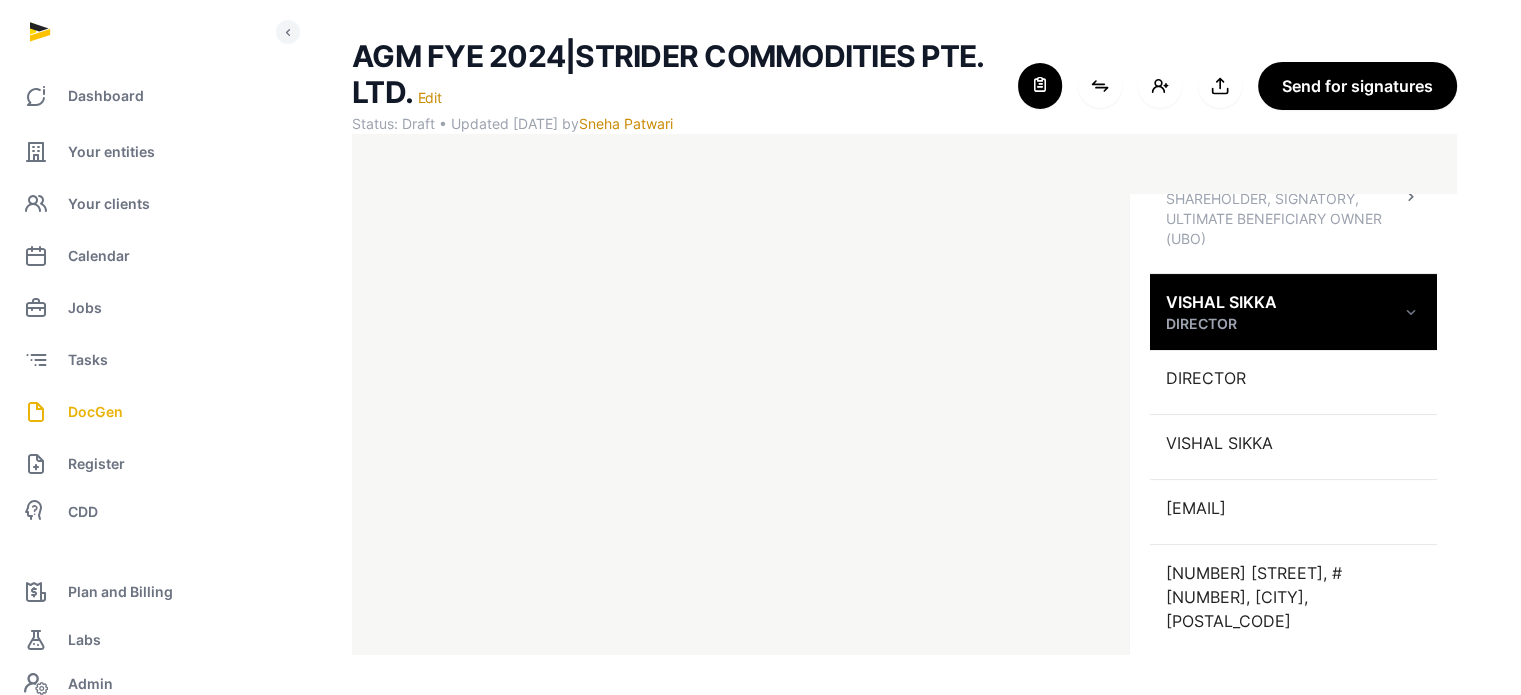 scroll, scrollTop: 377, scrollLeft: 0, axis: vertical 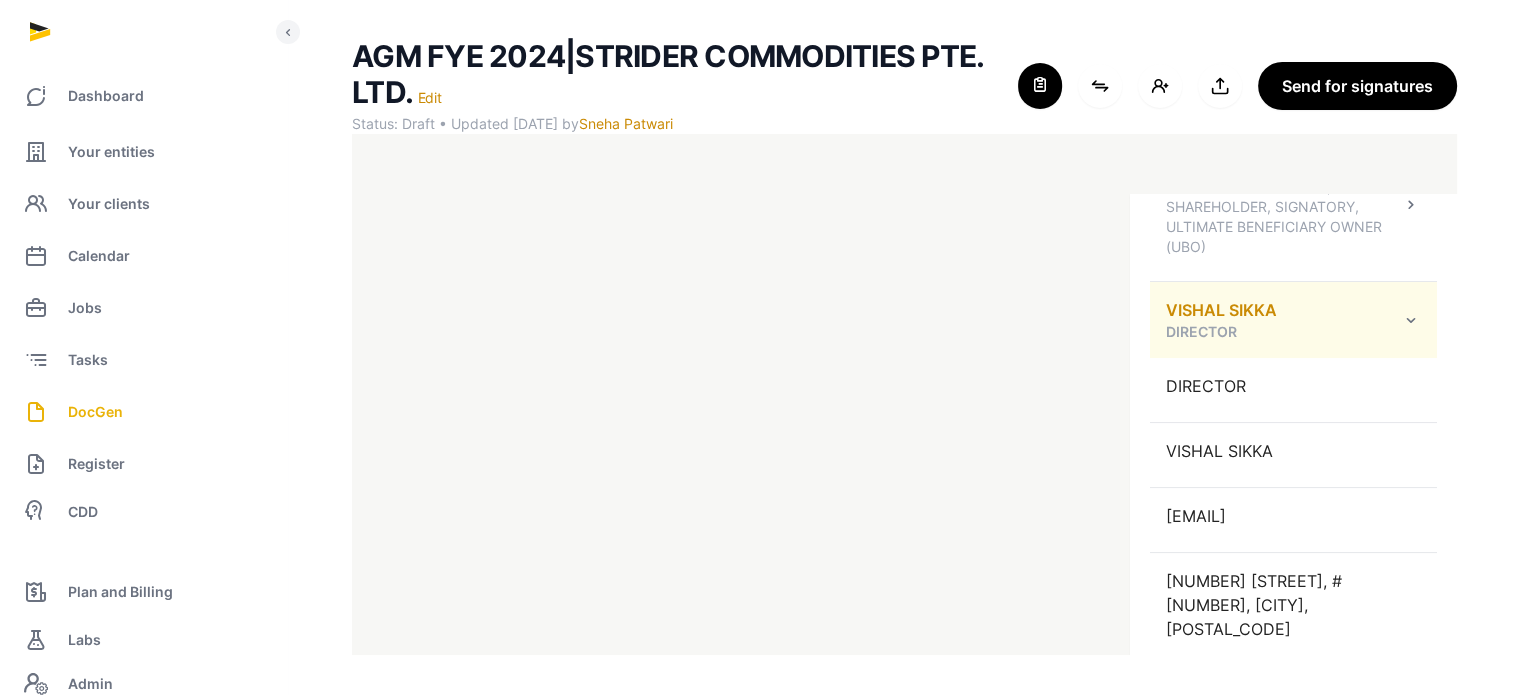 click at bounding box center (1411, 320) 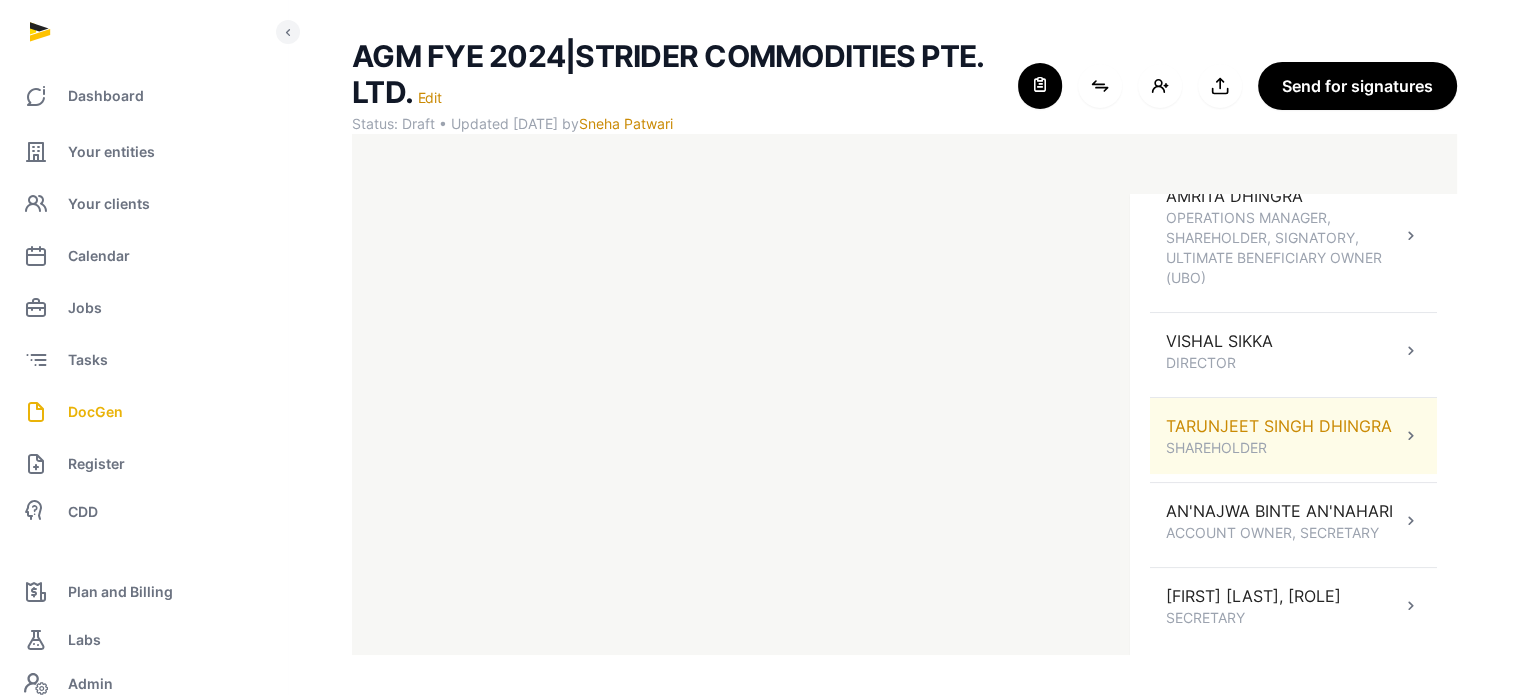 click on "[FIRST] [LAST] [ROLE]" at bounding box center [1279, 436] 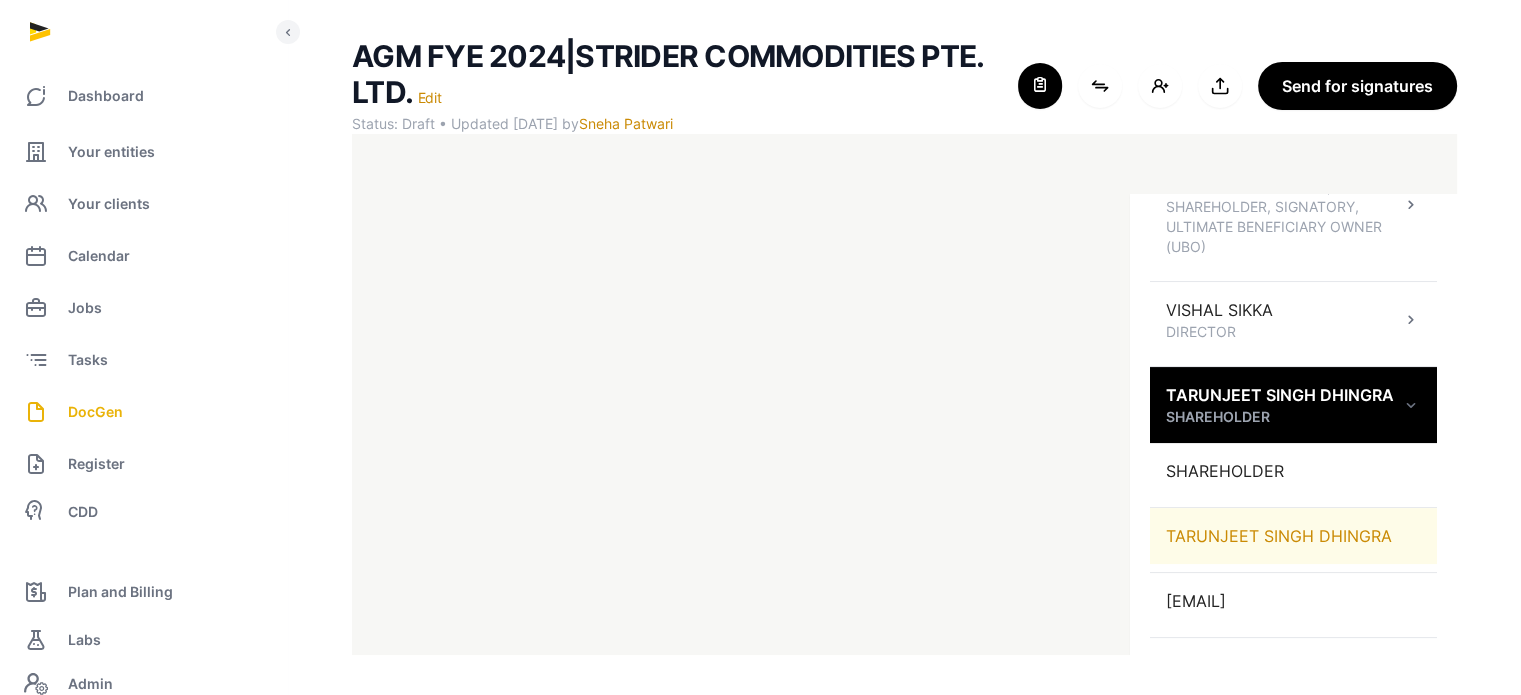 click on "TARUNJEET SINGH DHINGRA" at bounding box center (1293, 536) 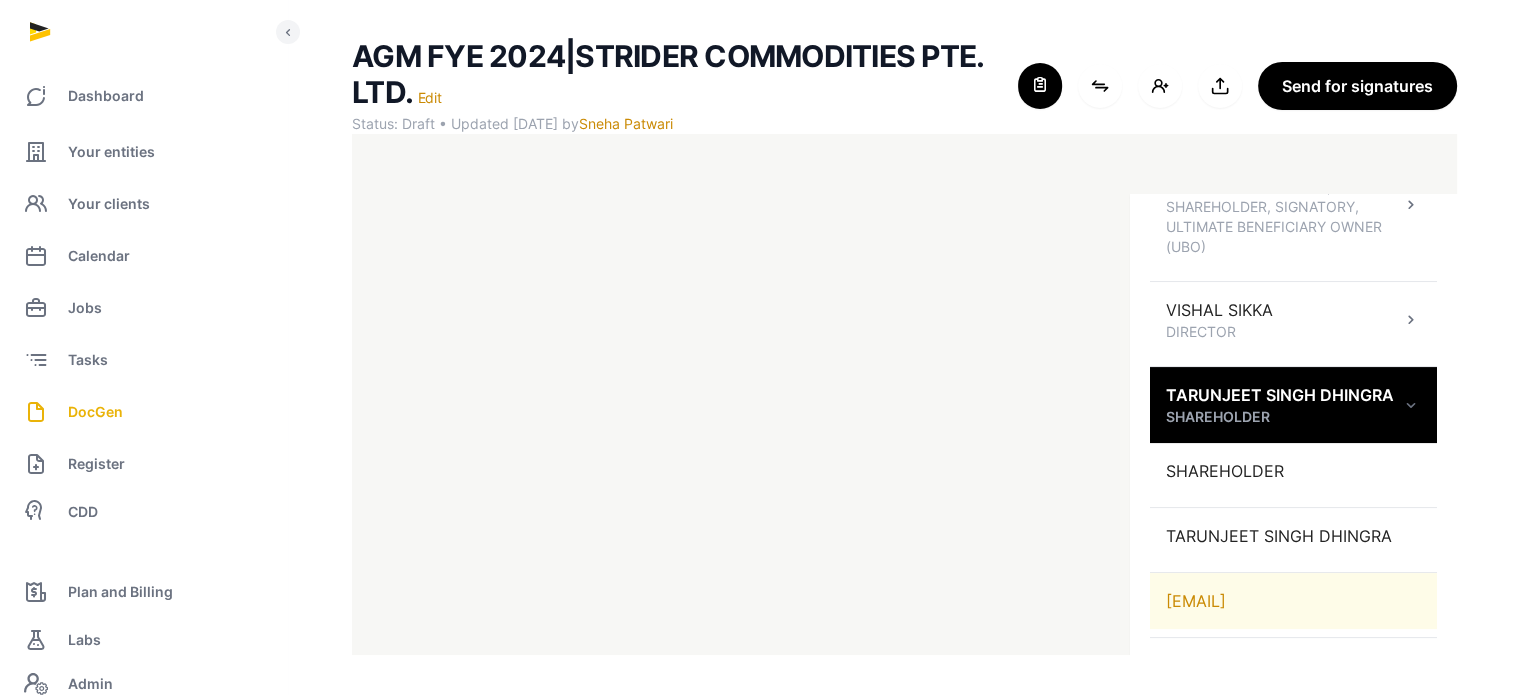click on "[EMAIL]" at bounding box center (1293, 601) 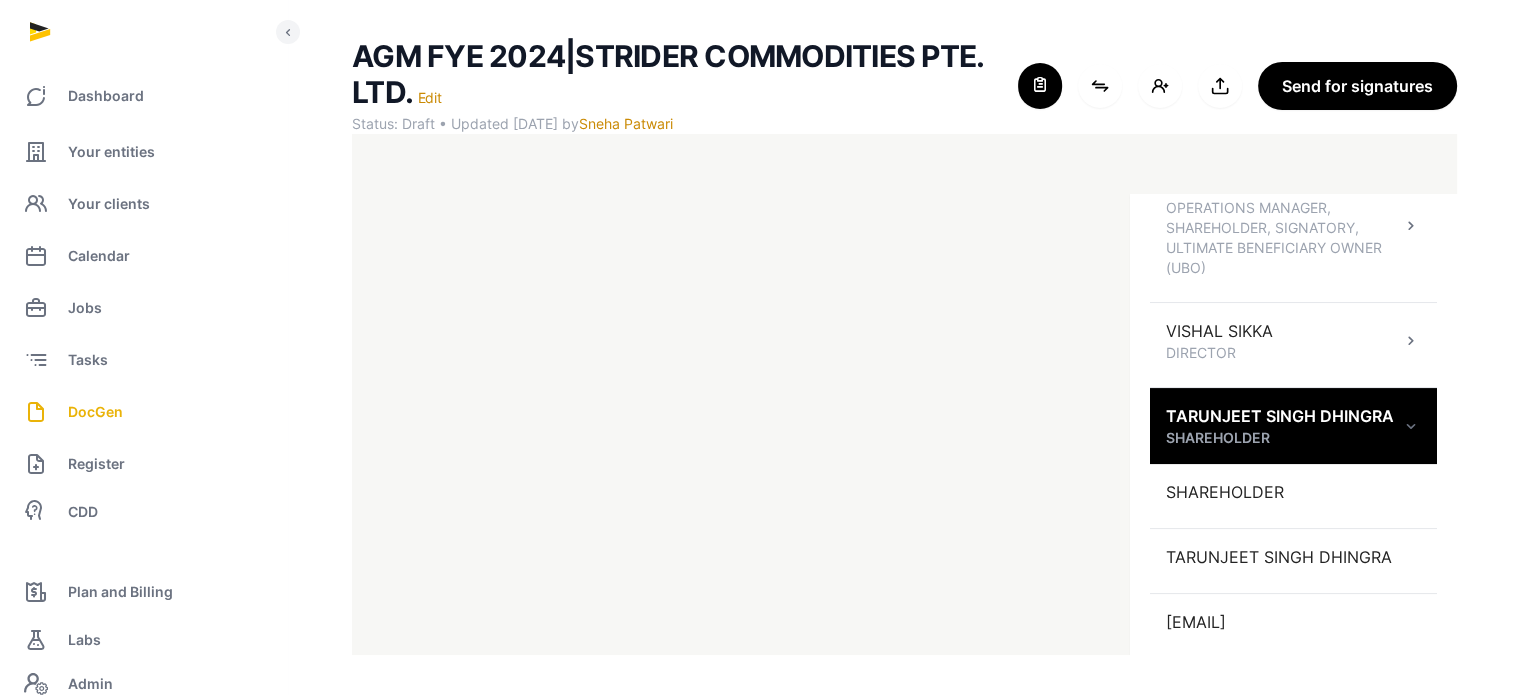 scroll, scrollTop: 455, scrollLeft: 0, axis: vertical 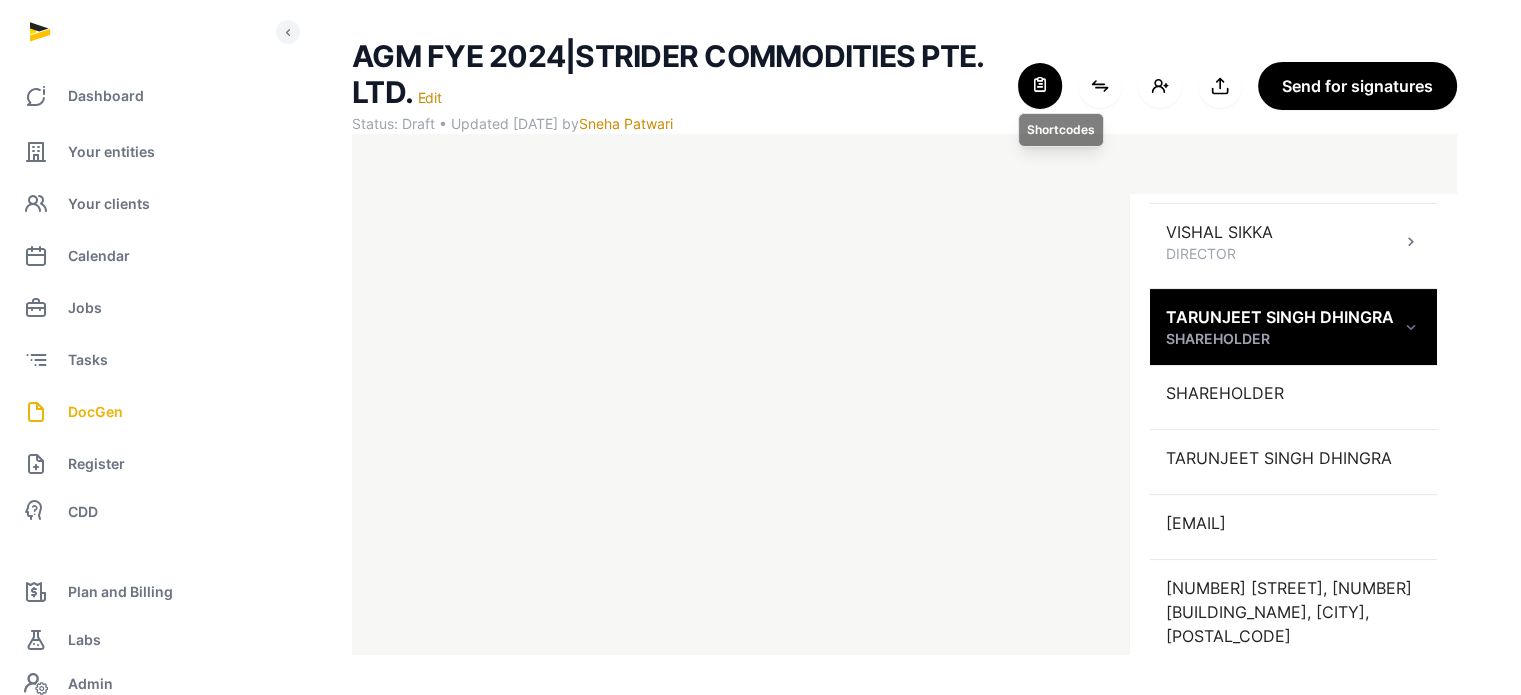 click at bounding box center [1040, 86] 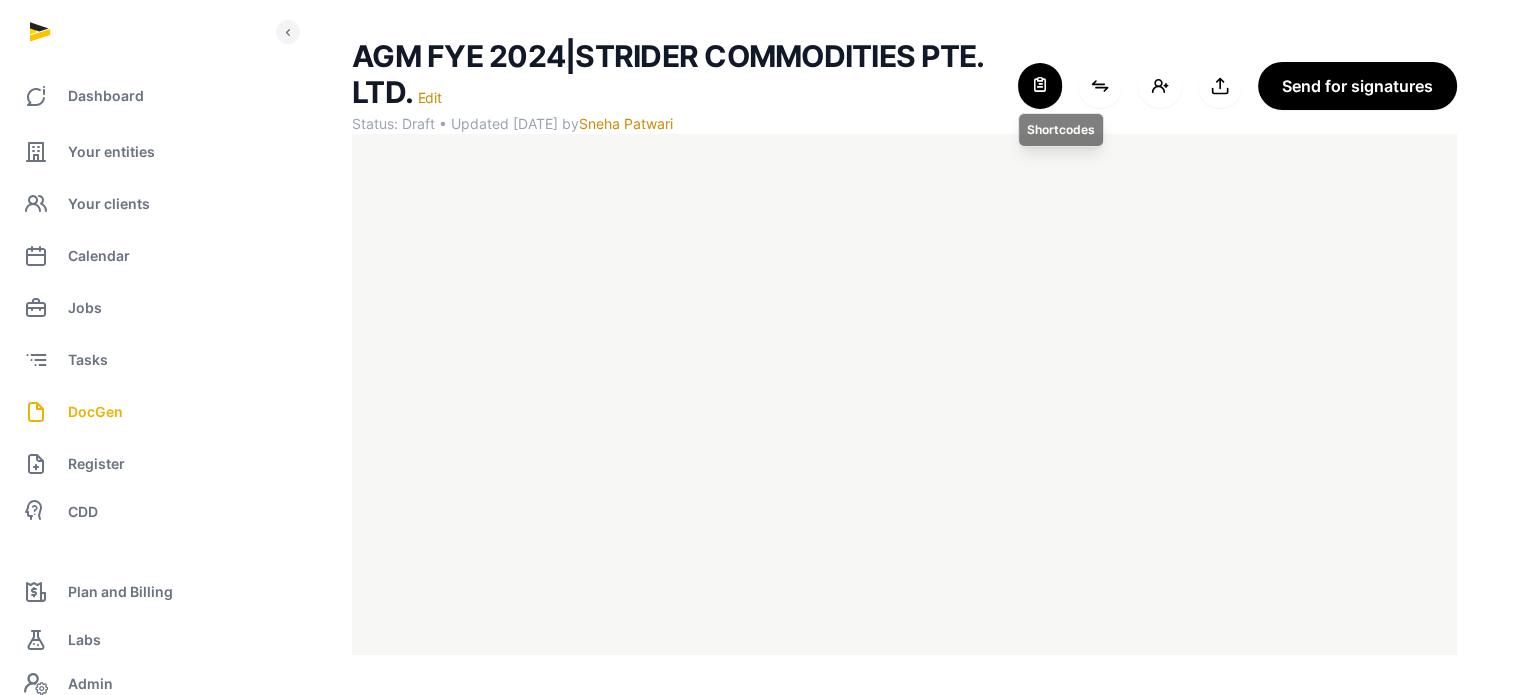 click at bounding box center [1040, 86] 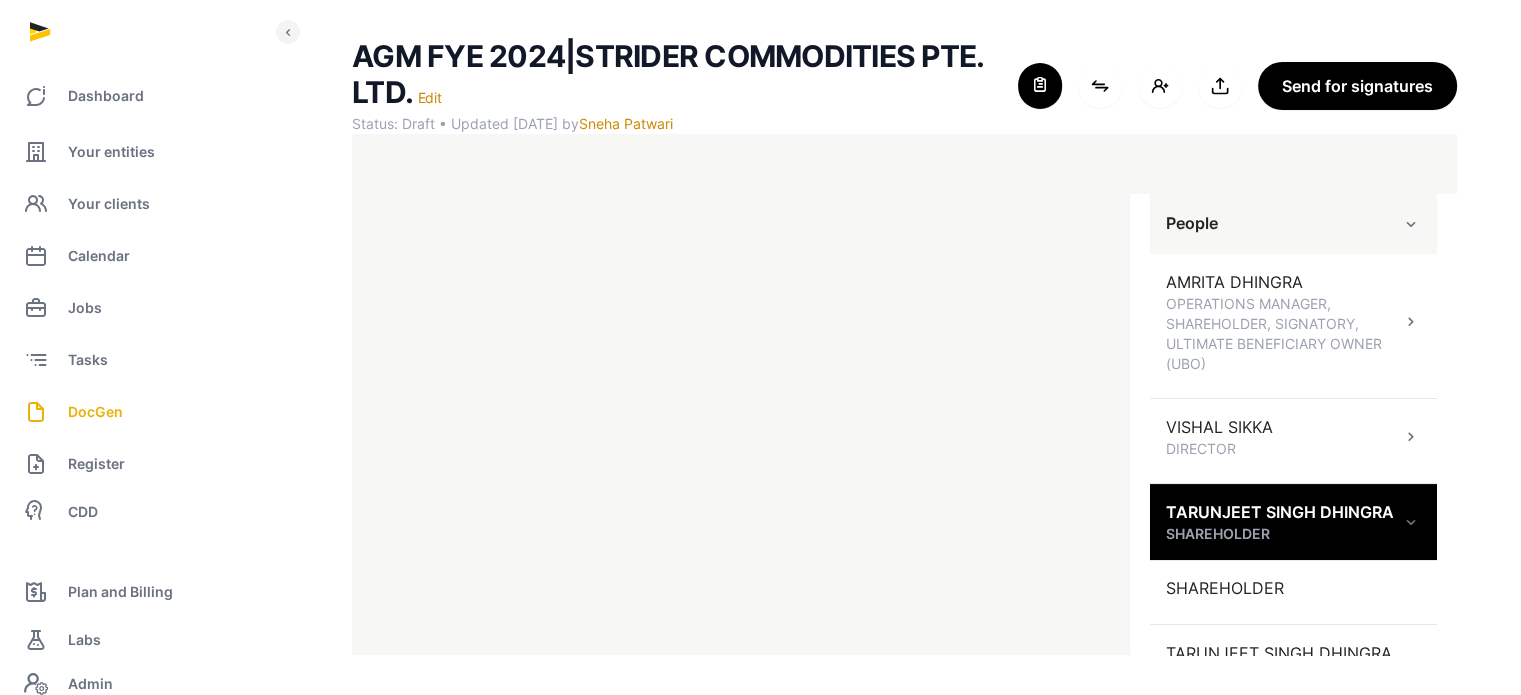 scroll, scrollTop: 258, scrollLeft: 0, axis: vertical 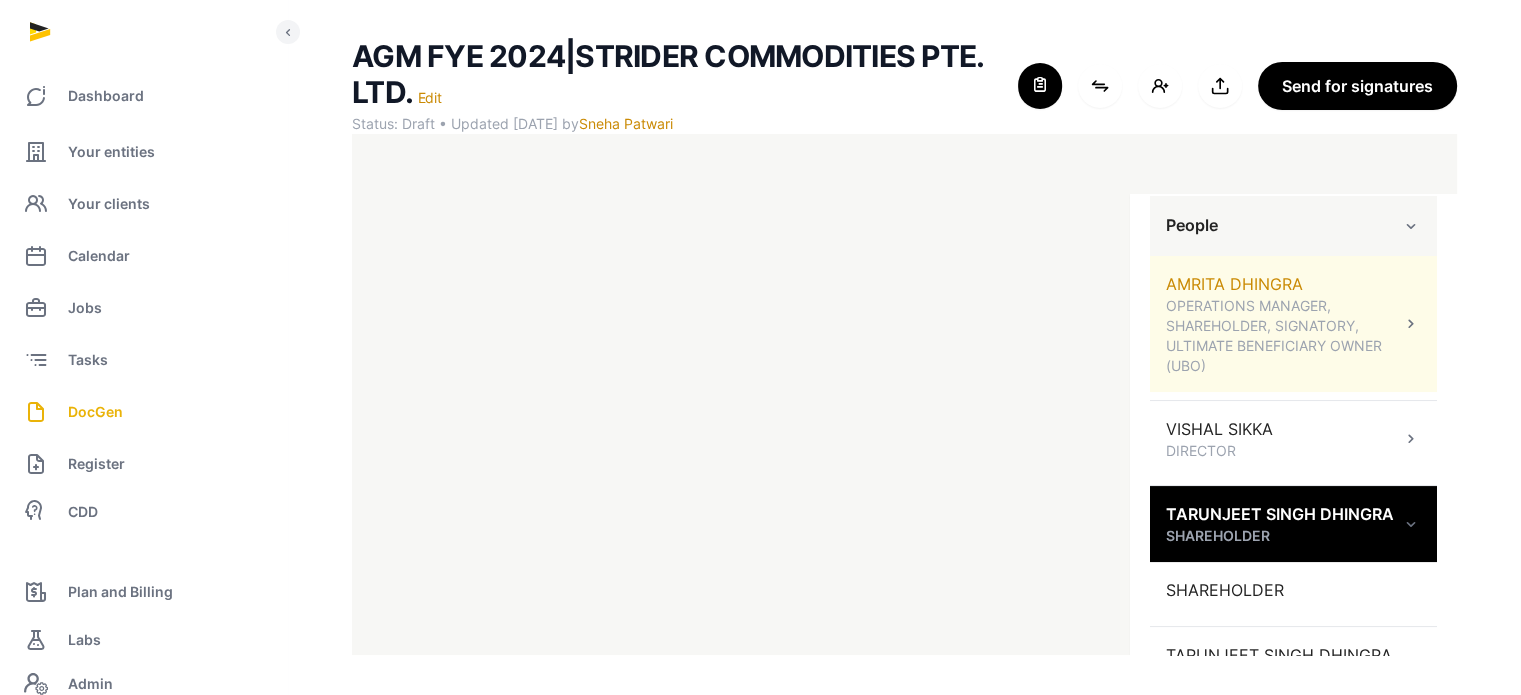 click at bounding box center [1411, 324] 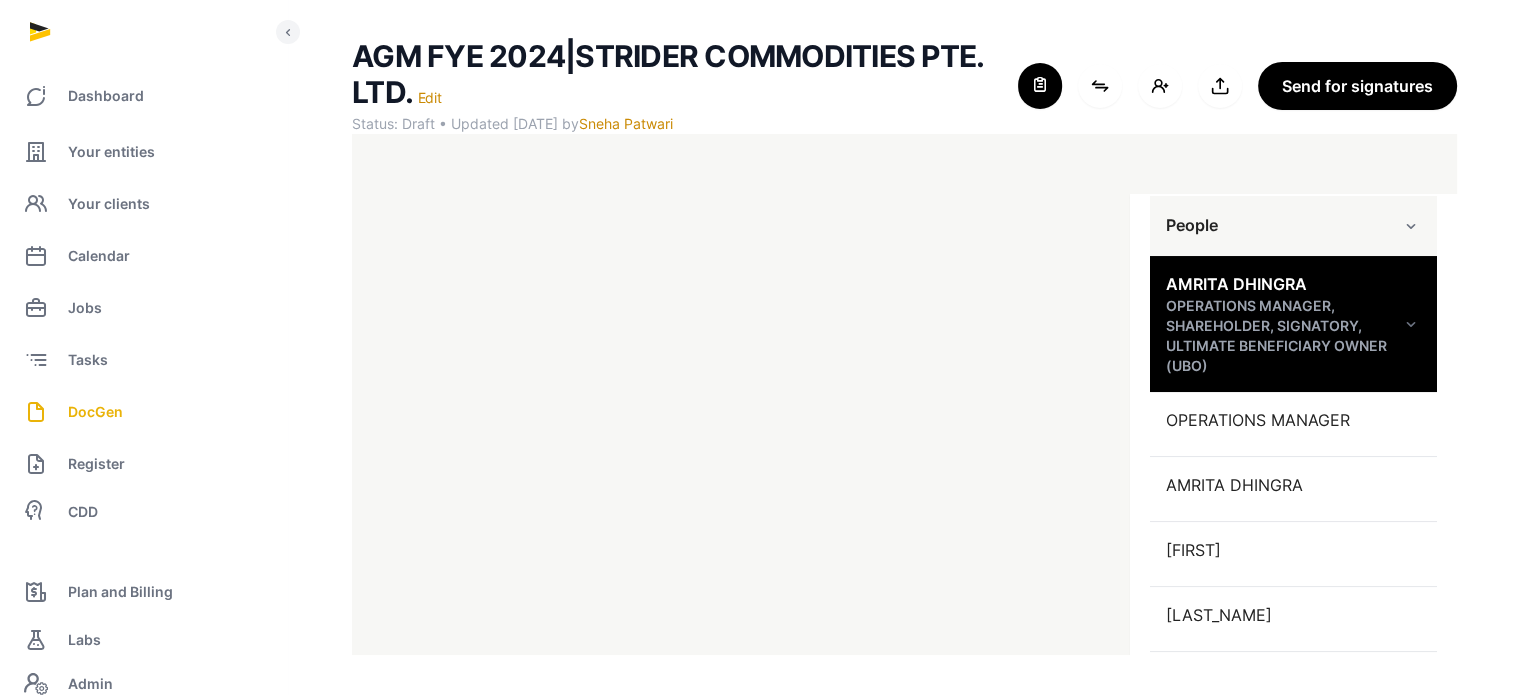 drag, startPoint x: 1436, startPoint y: 347, endPoint x: 1441, endPoint y: 384, distance: 37.336308 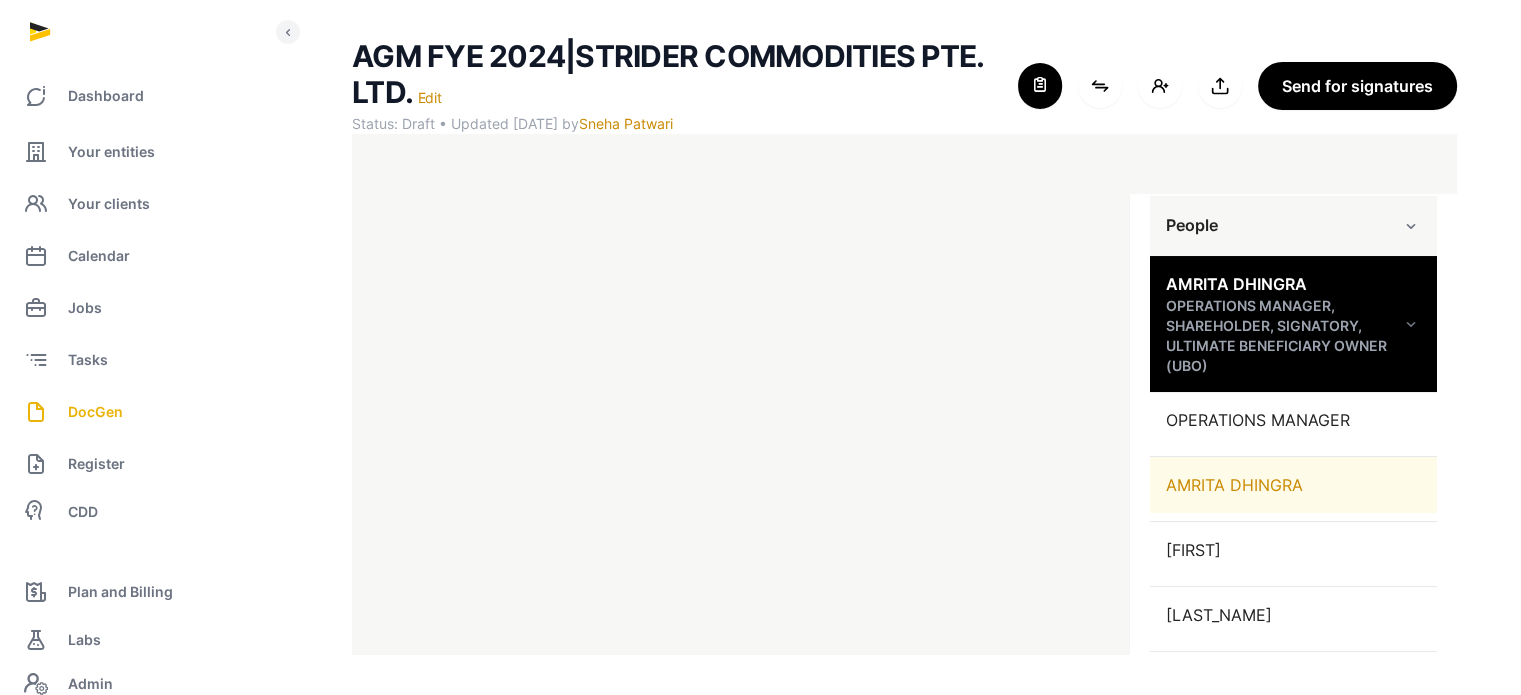 click on "AMRITA DHINGRA" at bounding box center (1293, 485) 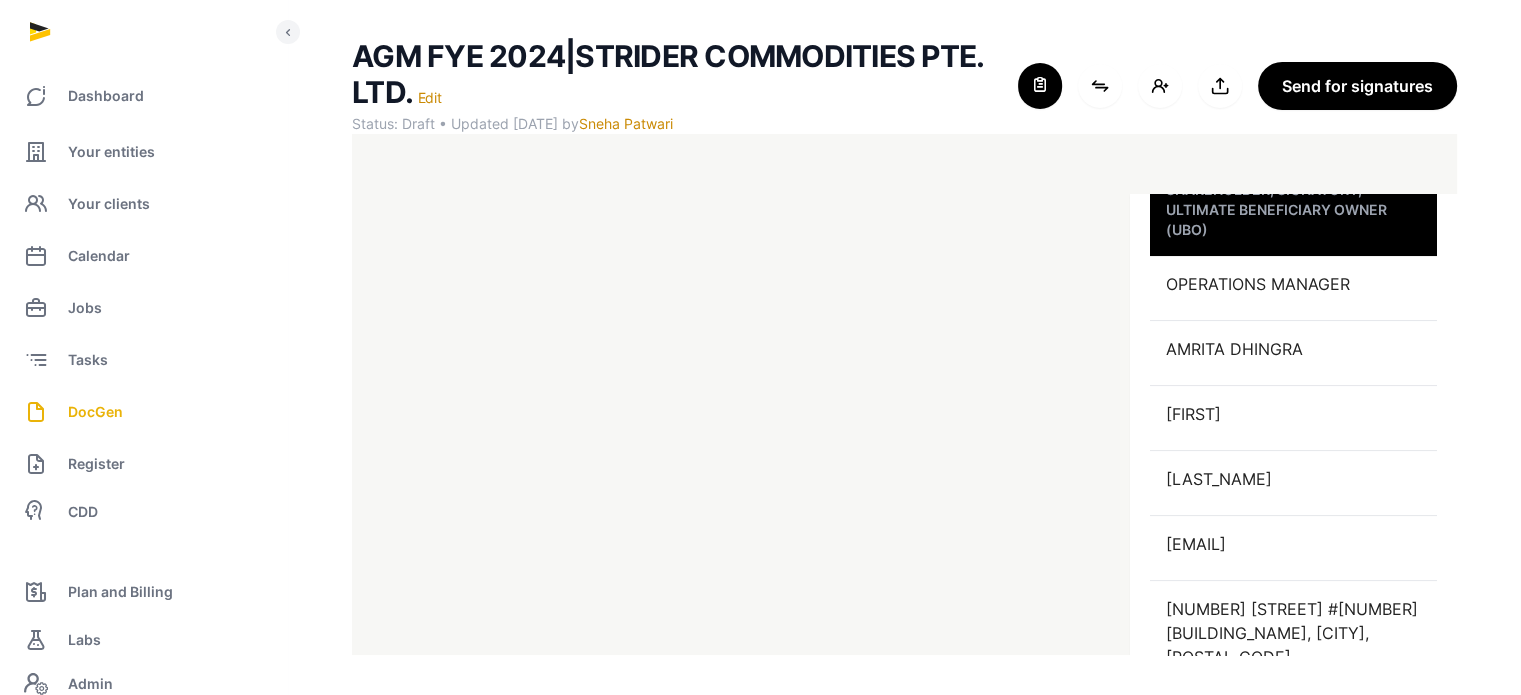 scroll, scrollTop: 502, scrollLeft: 0, axis: vertical 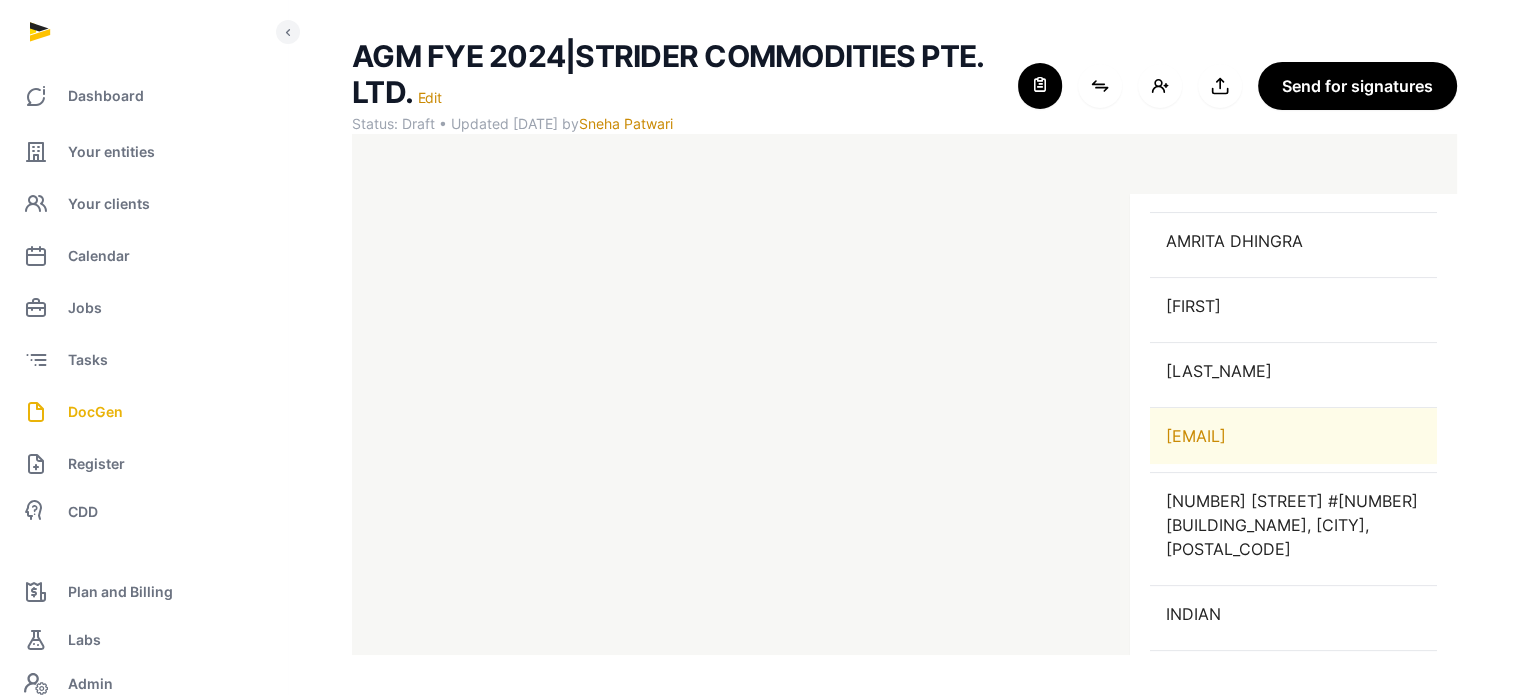 click on "[EMAIL]" at bounding box center [1293, 436] 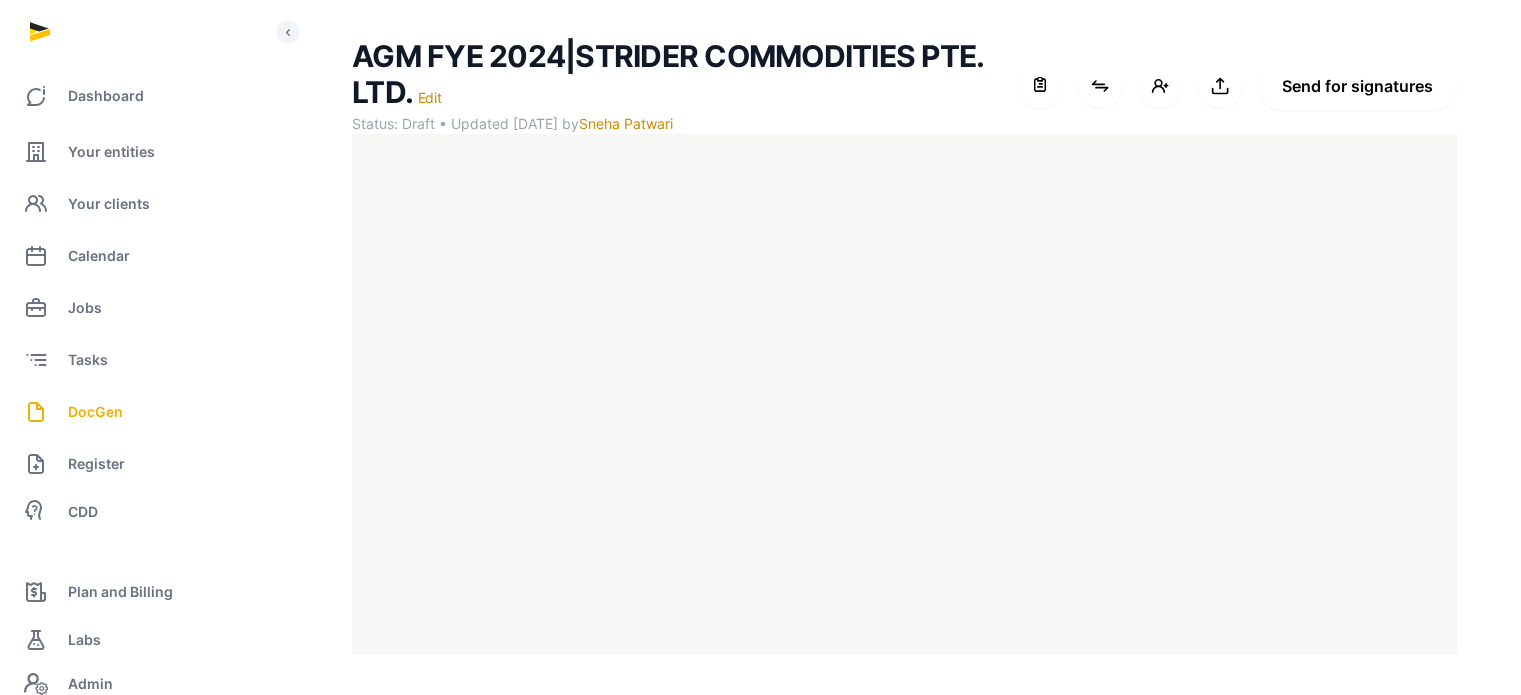 click on "Send for signatures" at bounding box center [1357, 86] 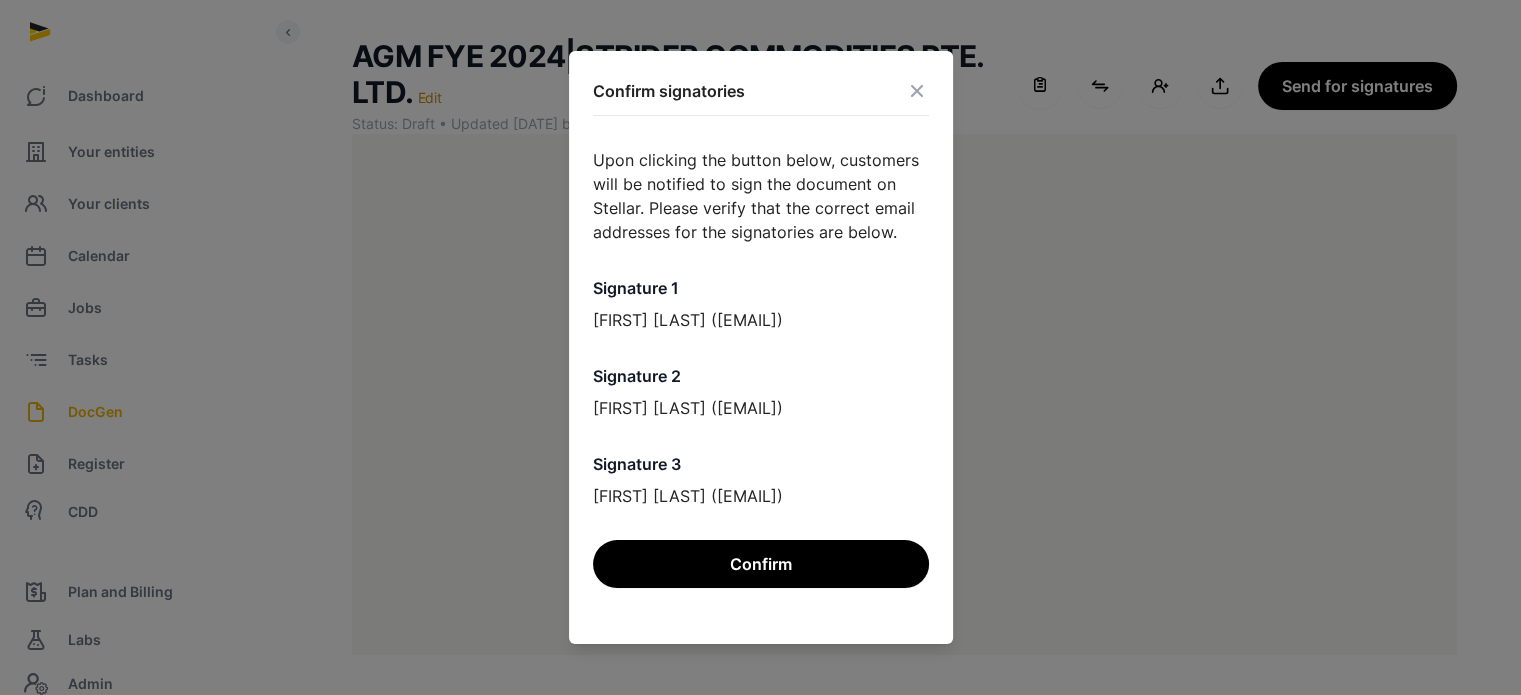 click at bounding box center (917, 91) 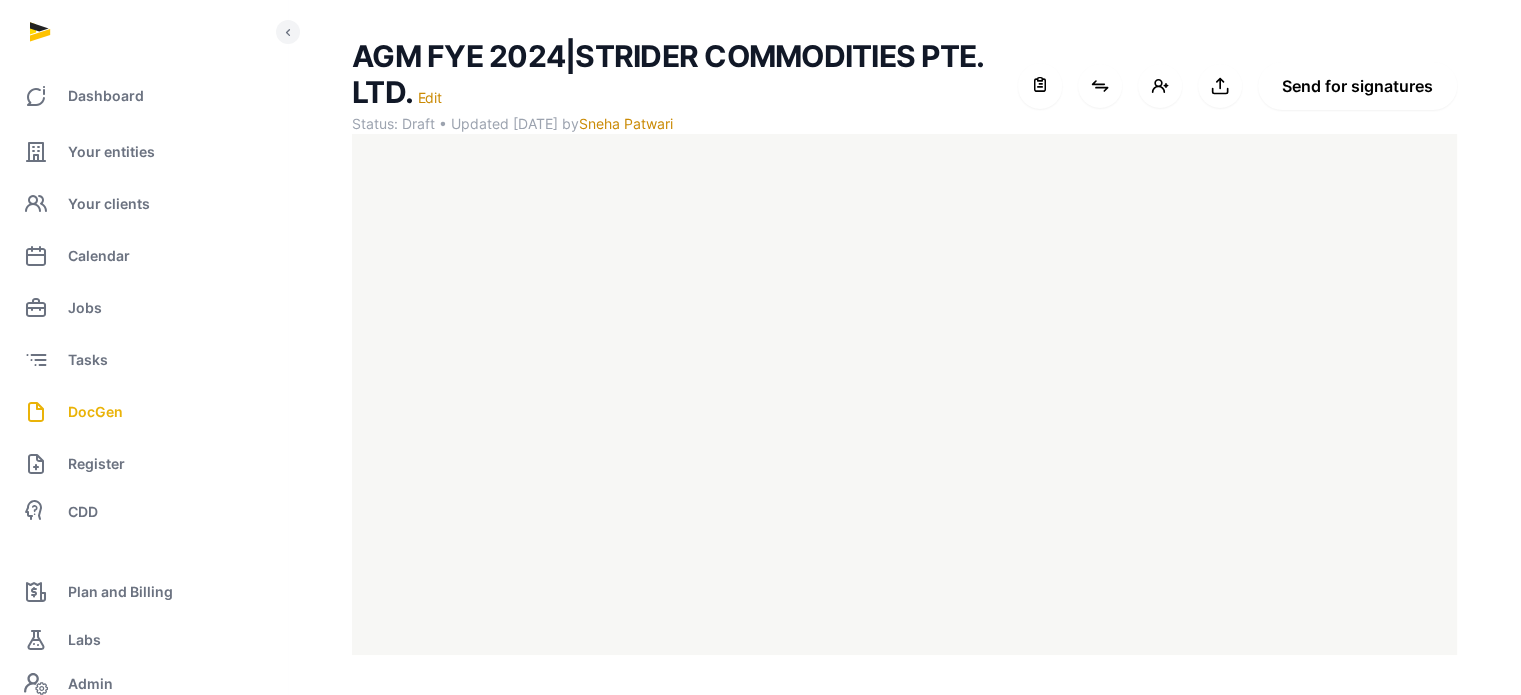click on "Send for signatures" at bounding box center [1357, 86] 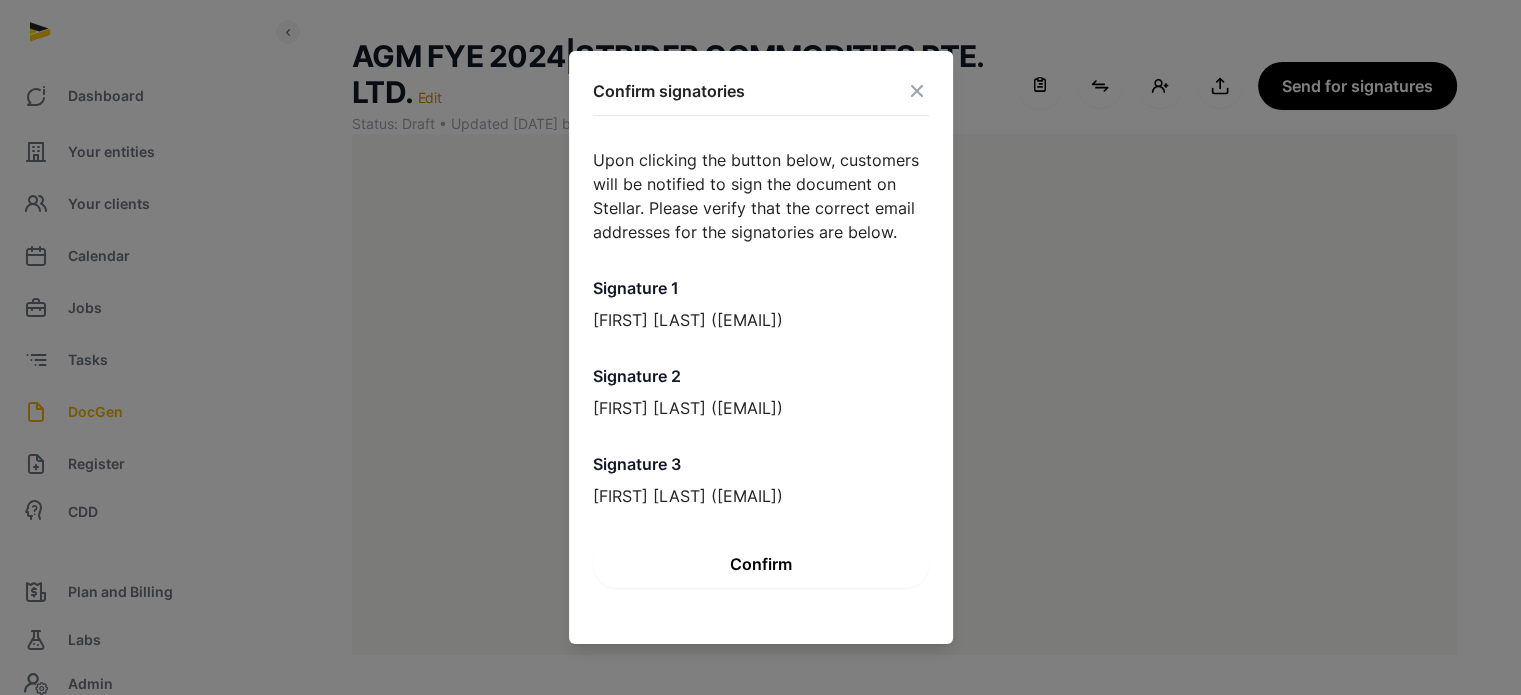 click on "Confirm" at bounding box center [761, 564] 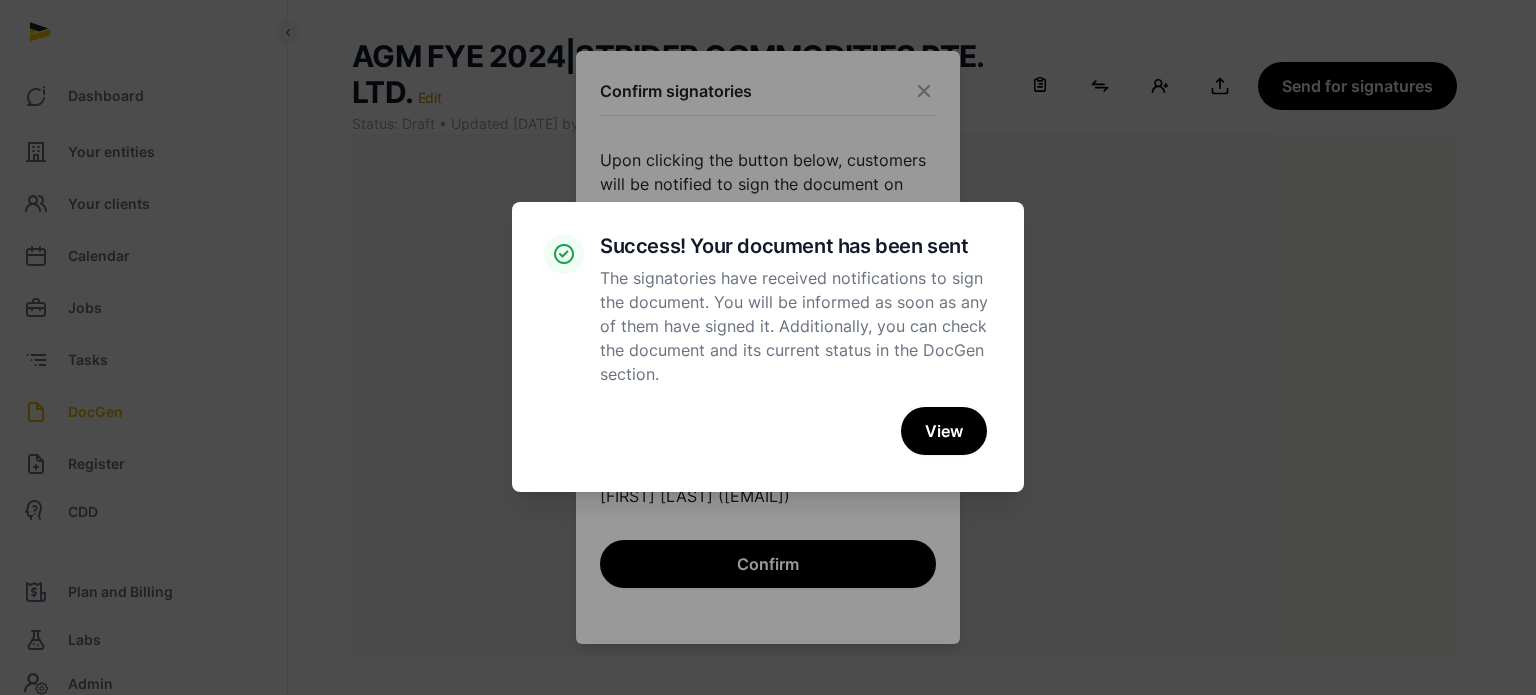 click on "×
Success! Your document has been sent
The signatories have received notifications to sign the document. You will be informed as soon as any of them have signed it. Additionally, you can check the document and its current status in the DocGen section.
Cancel No View" at bounding box center [768, 347] 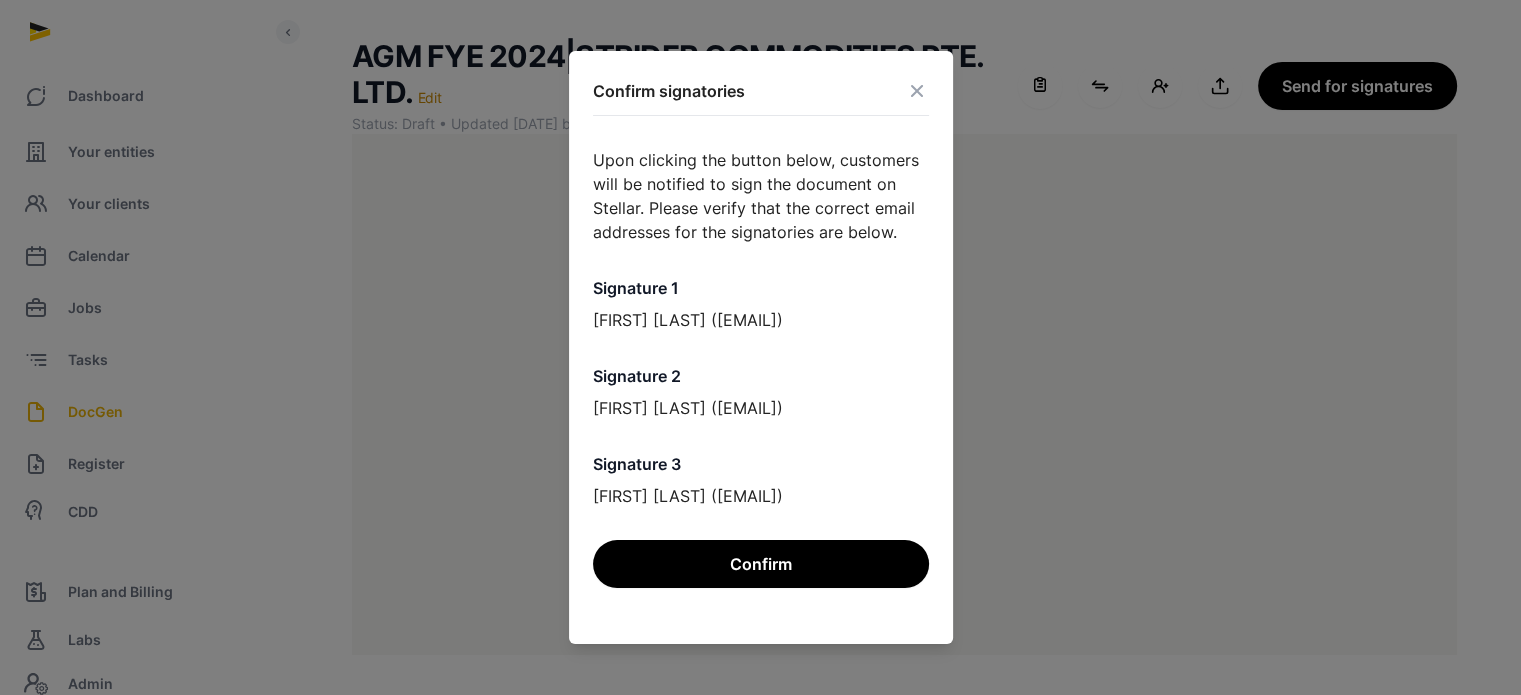click at bounding box center [917, 91] 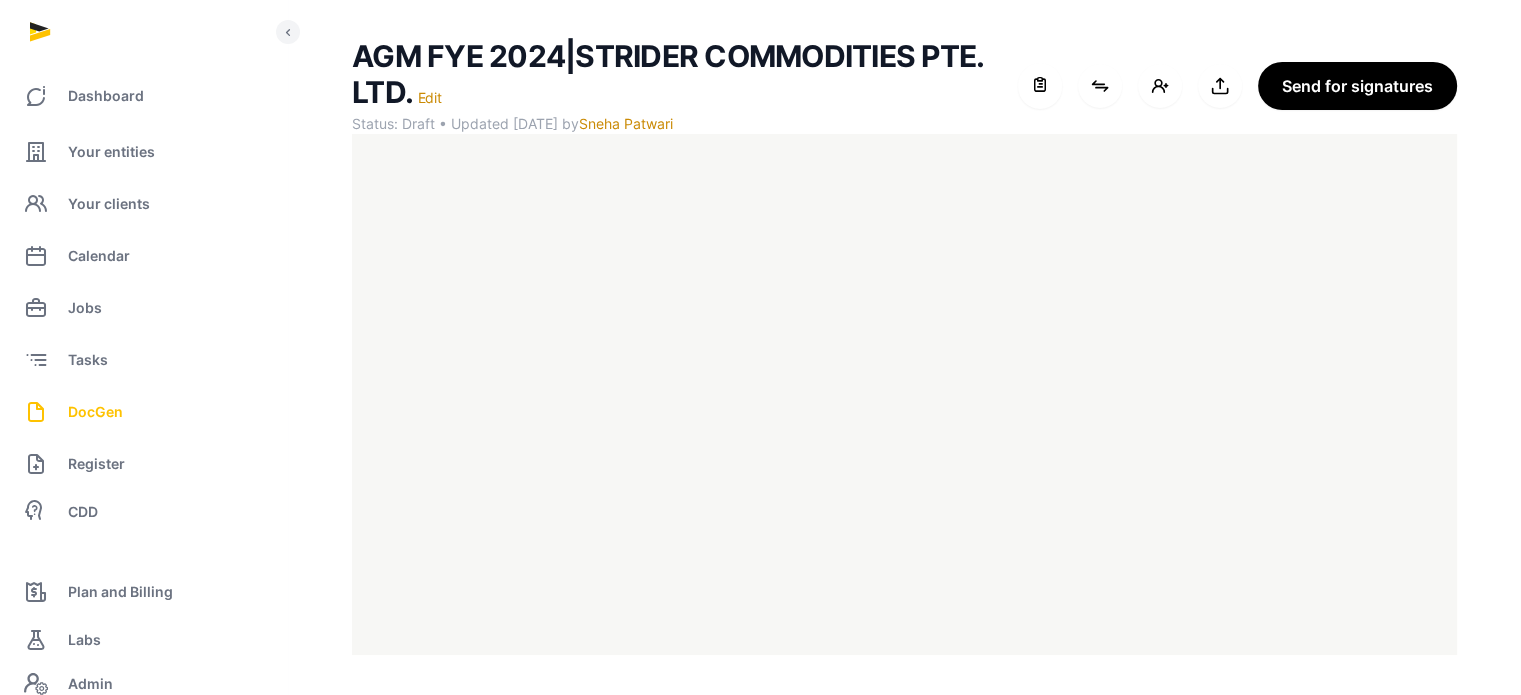 click on "DocGen" at bounding box center [143, 412] 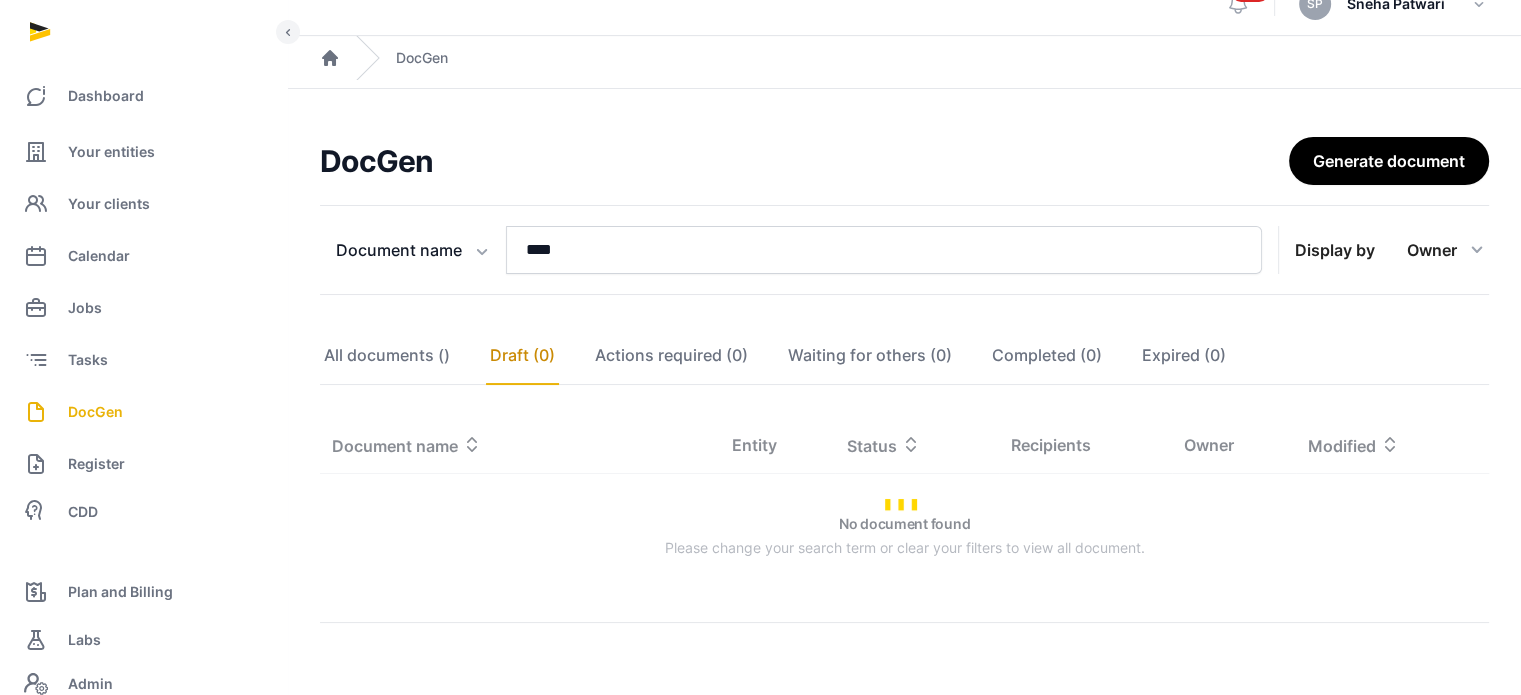 scroll, scrollTop: 127, scrollLeft: 0, axis: vertical 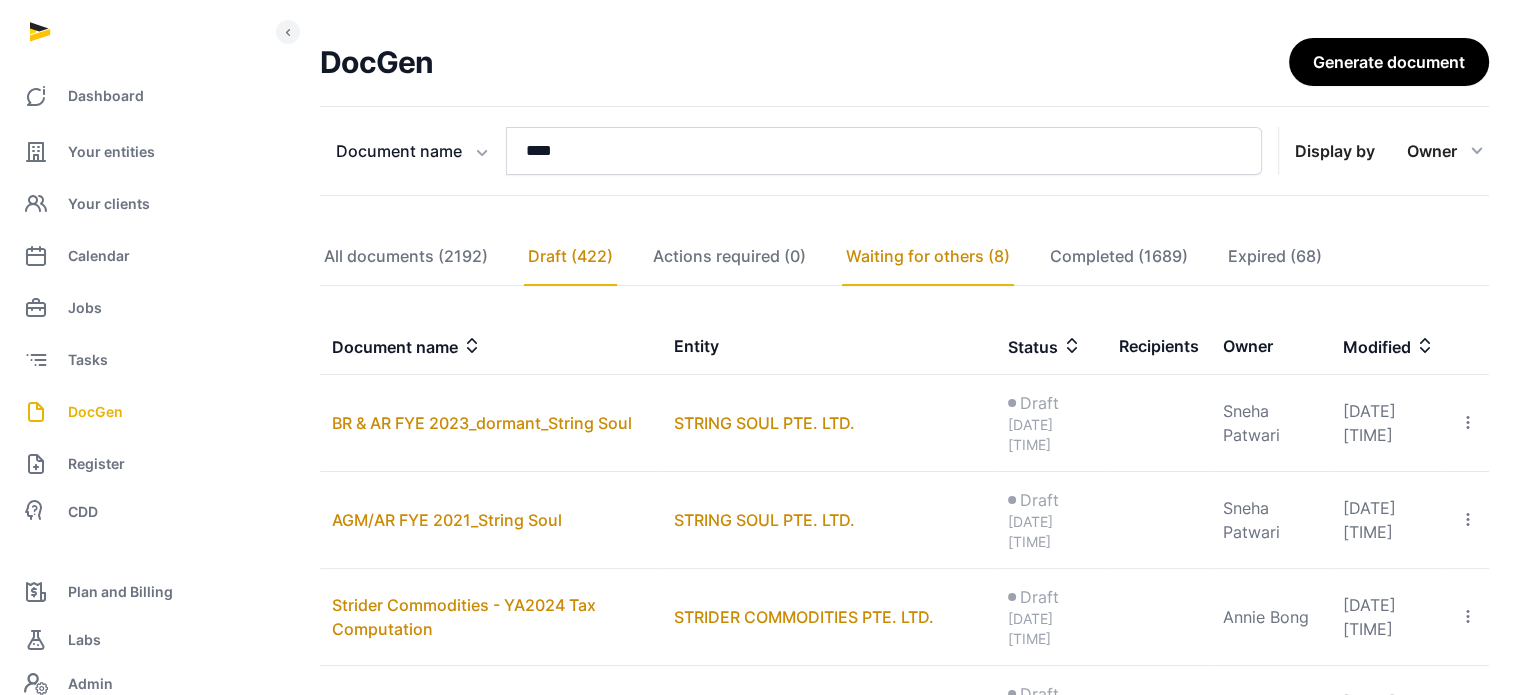 click on "Waiting for others (8)" 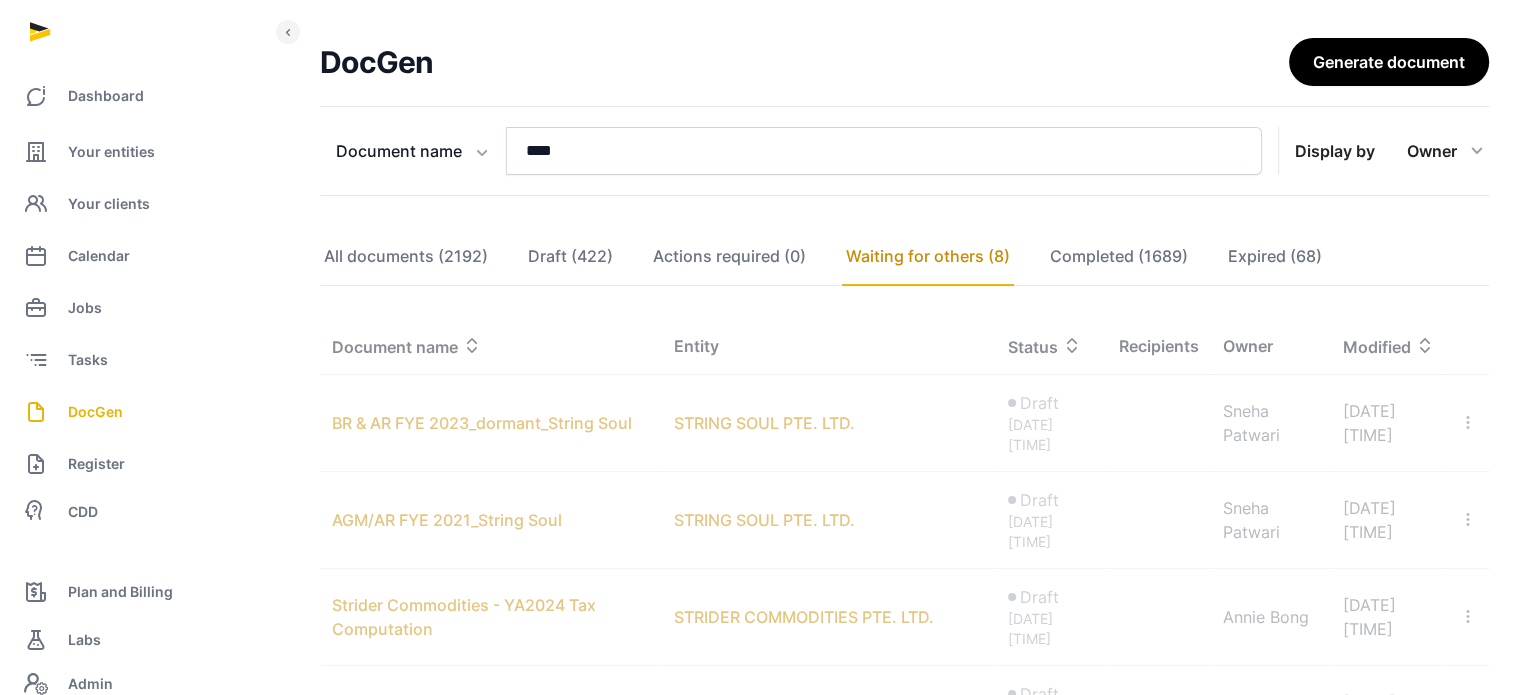 scroll, scrollTop: 78, scrollLeft: 0, axis: vertical 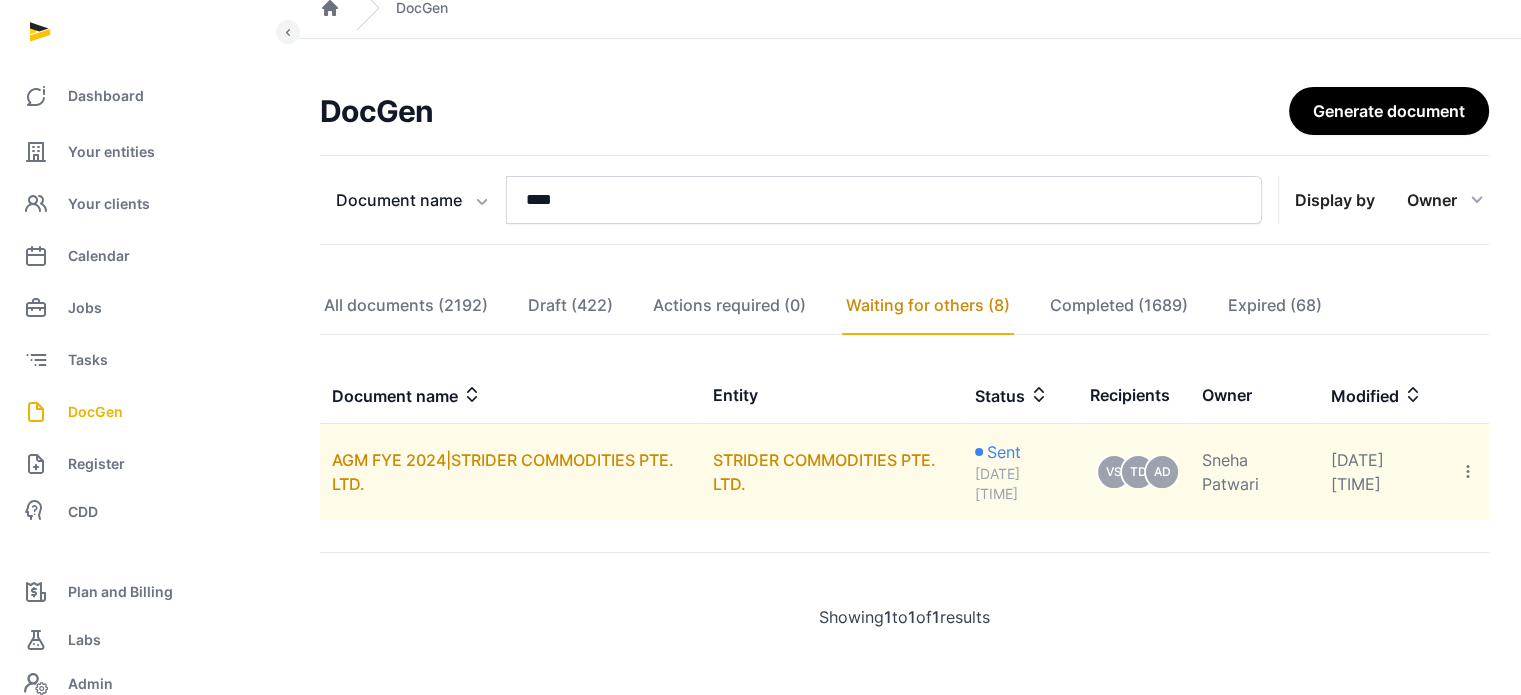 click 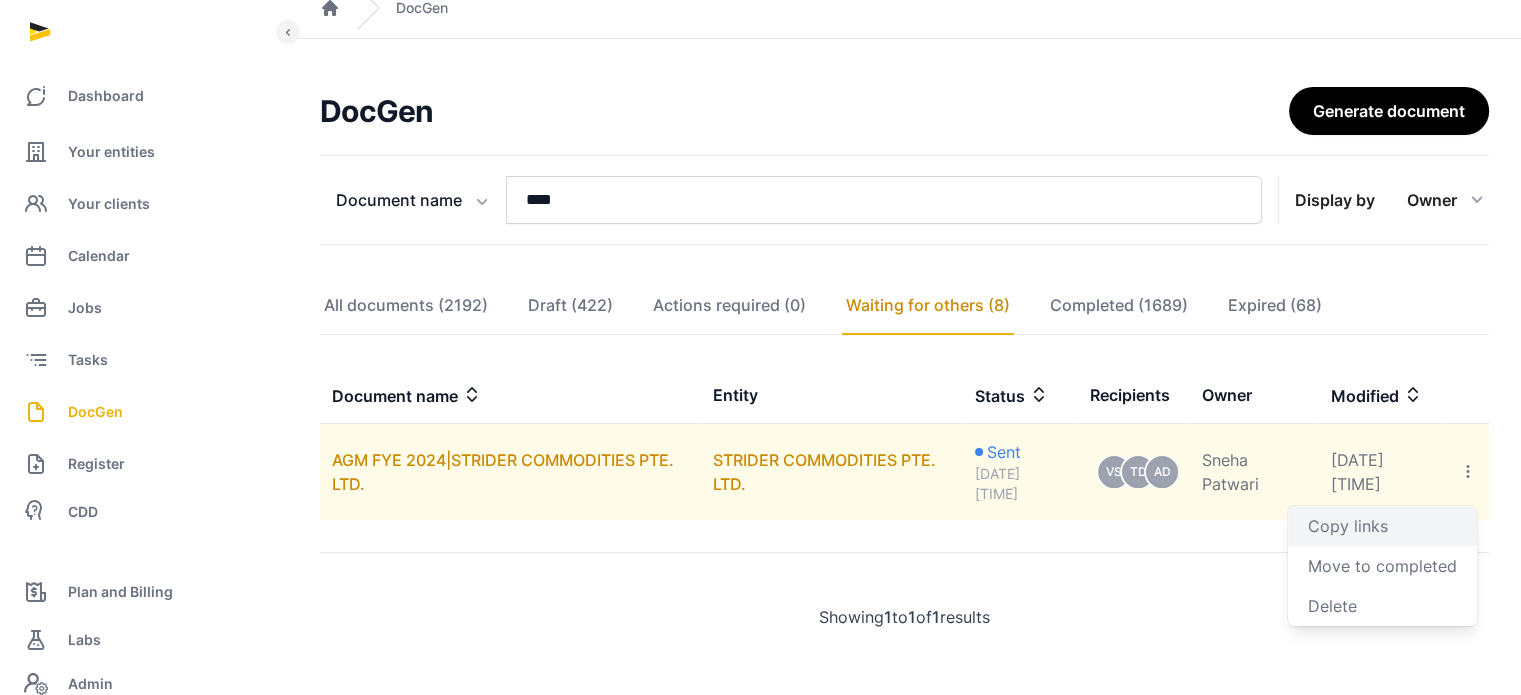 click on "Copy links" at bounding box center [1382, 526] 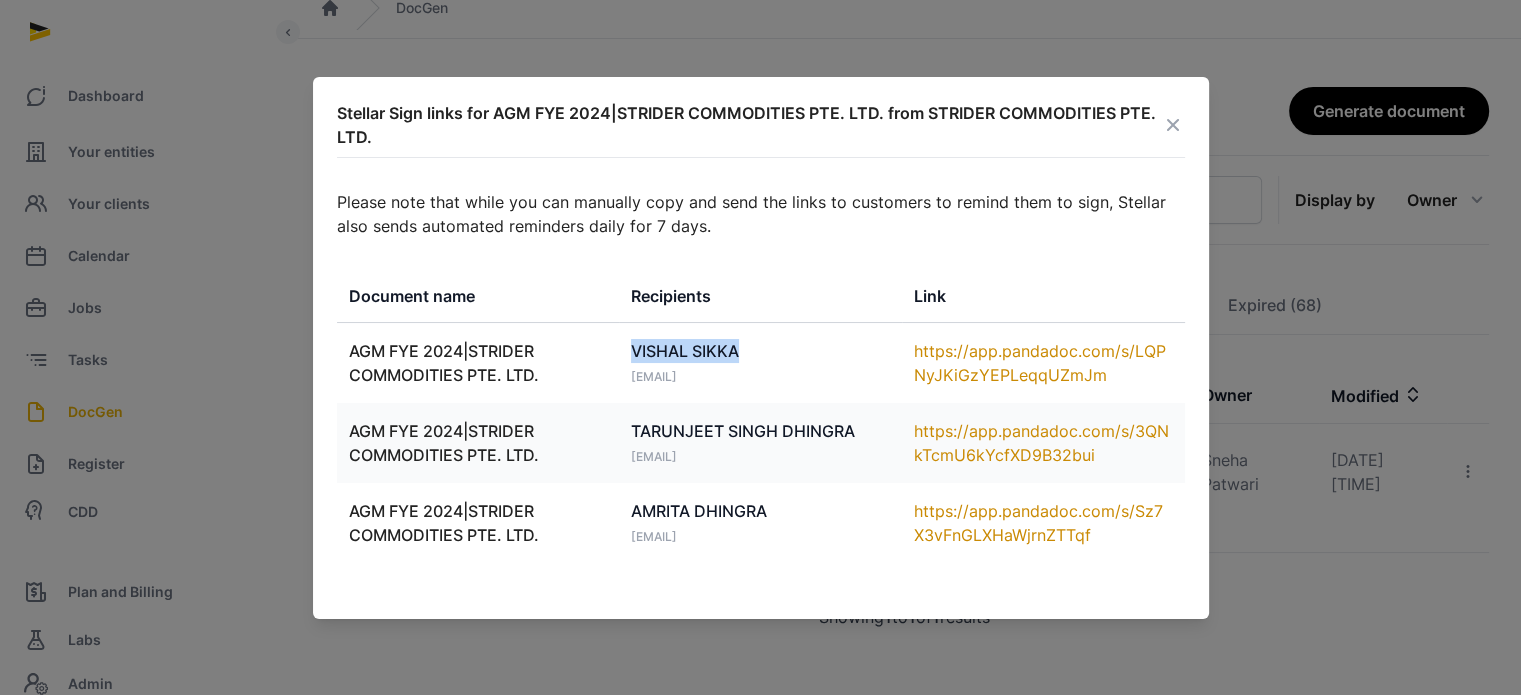 drag, startPoint x: 744, startPoint y: 347, endPoint x: 631, endPoint y: 353, distance: 113.15918 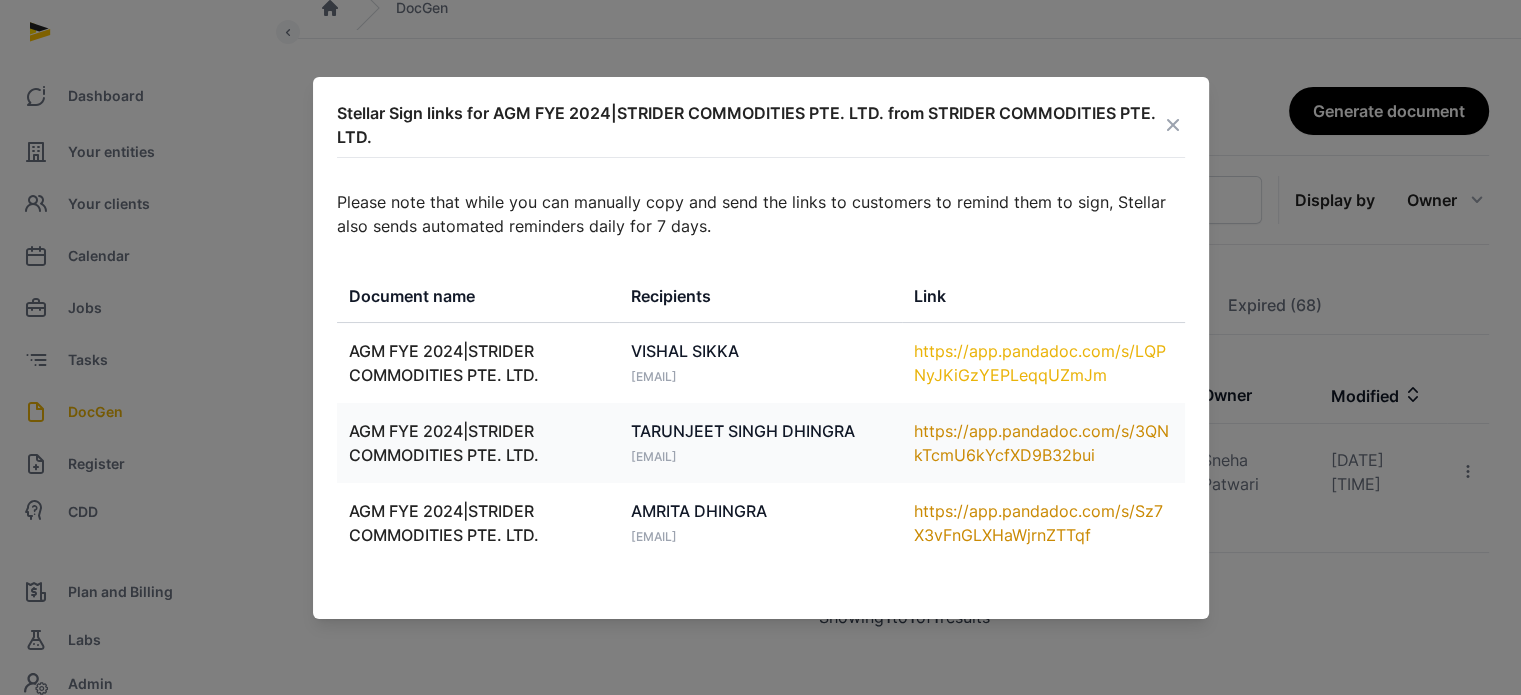 click on "https://app.pandadoc.com/s/LQPNyJKiGzYEPLeqqUZmJm" at bounding box center [1043, 363] 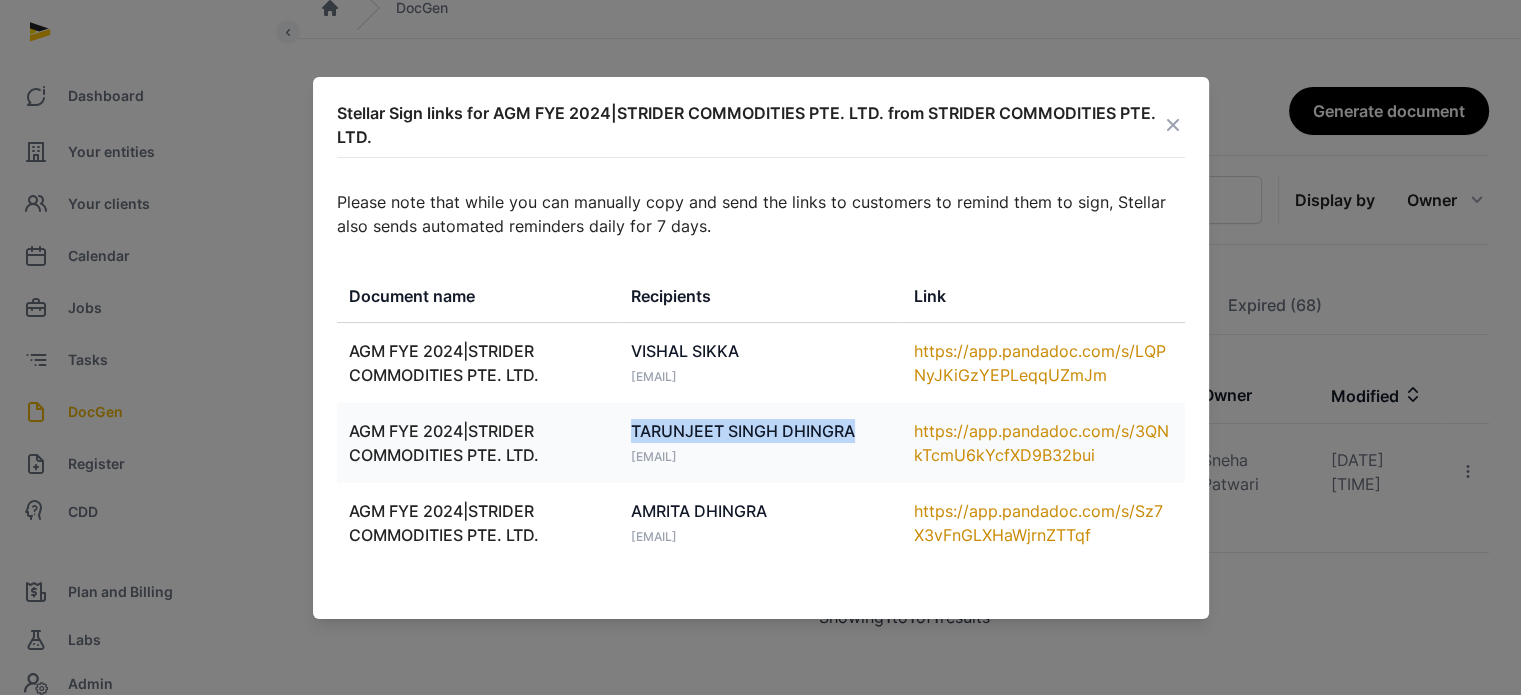 drag, startPoint x: 864, startPoint y: 439, endPoint x: 624, endPoint y: 419, distance: 240.8319 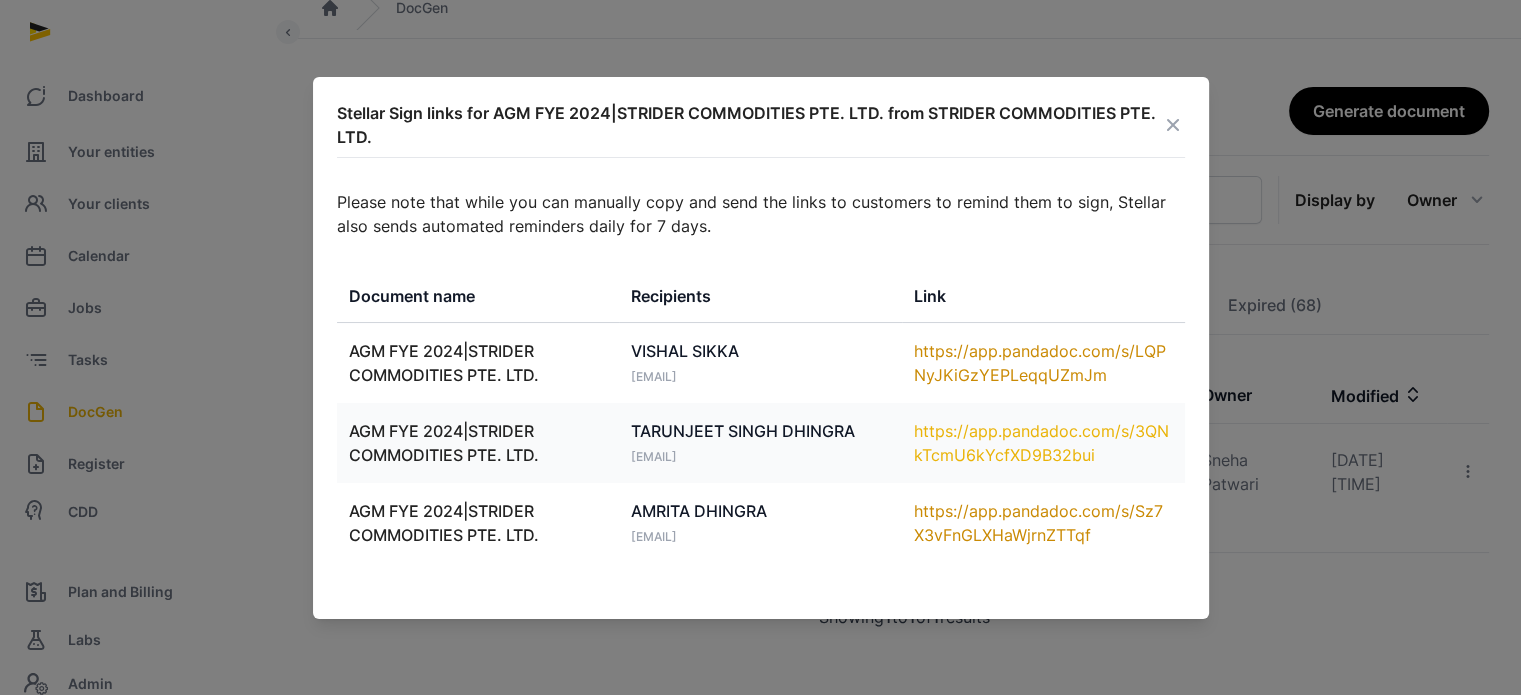 click on "https://app.pandadoc.com/s/3QNkTcmU6kYcfXD9B32bui" at bounding box center [1043, 443] 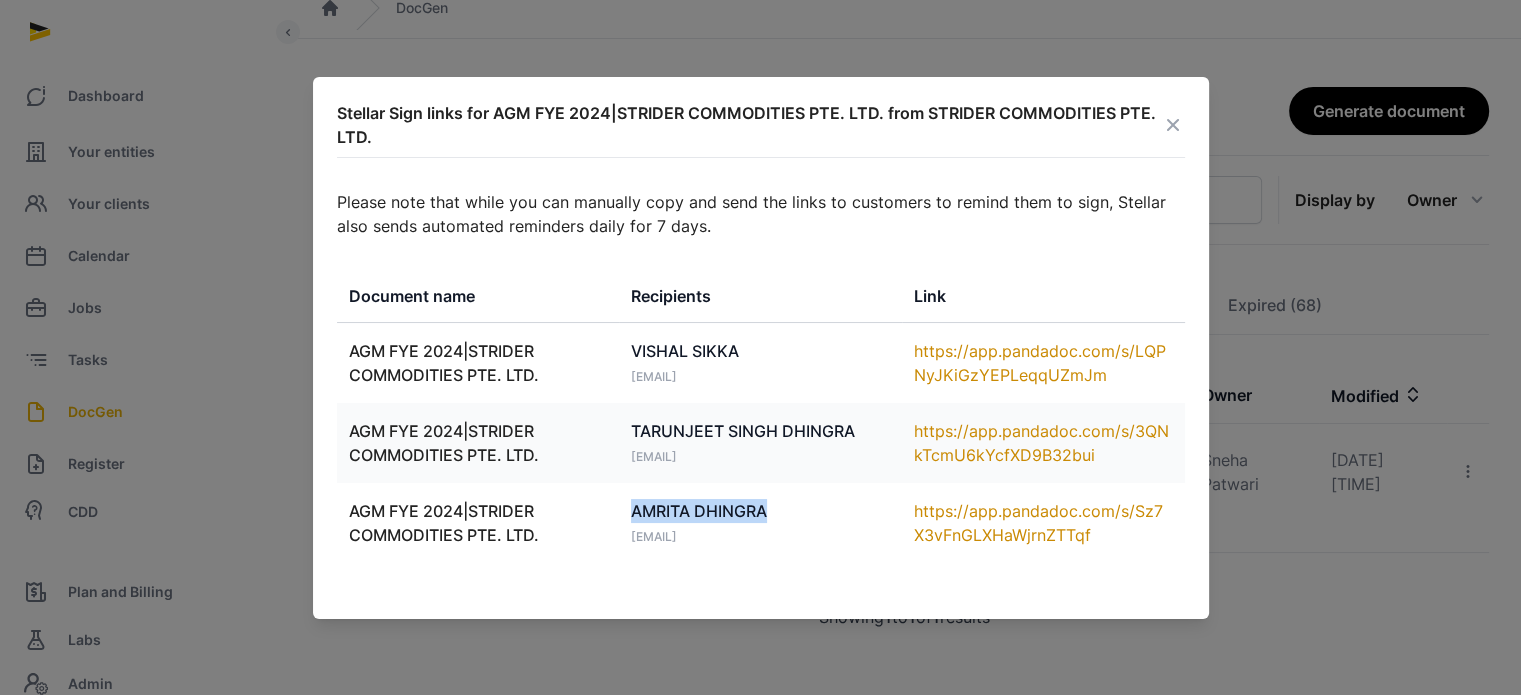 drag, startPoint x: 782, startPoint y: 500, endPoint x: 630, endPoint y: 514, distance: 152.64337 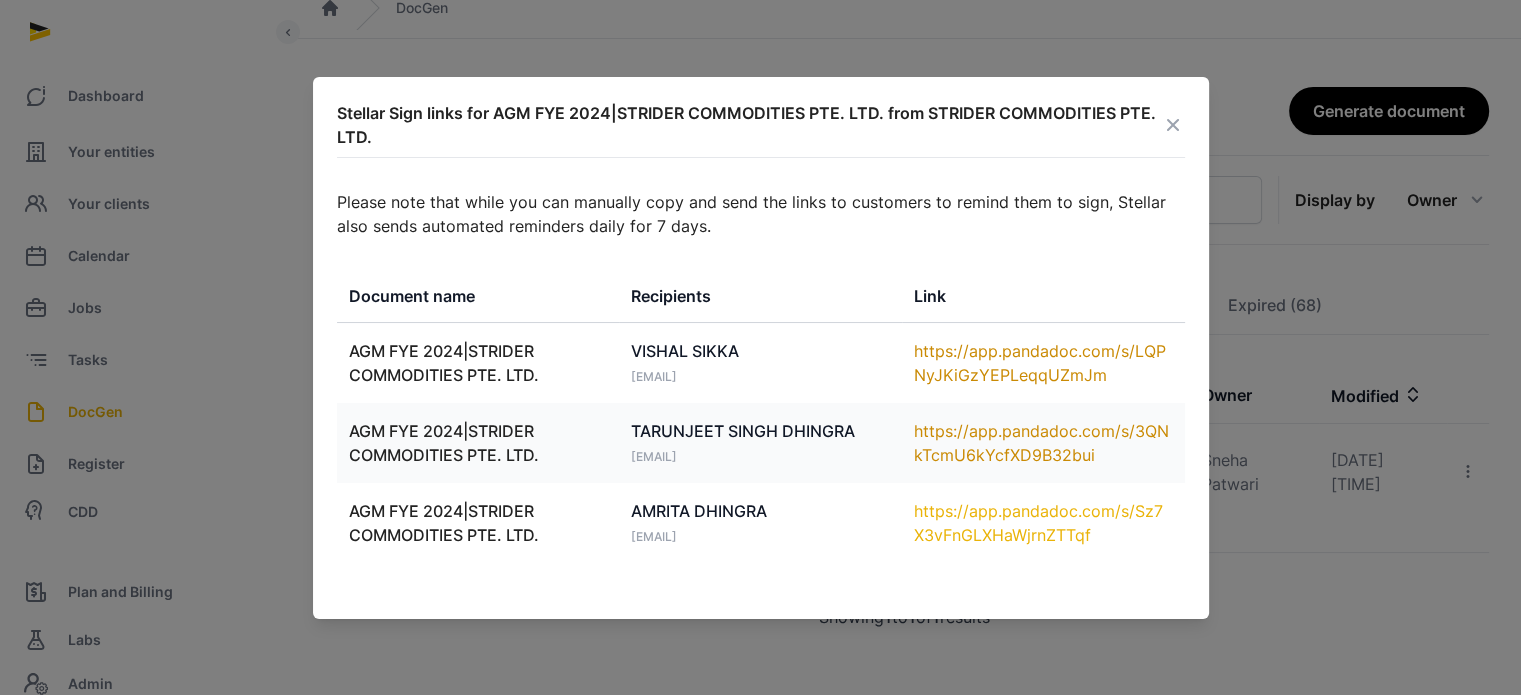 click on "https://app.pandadoc.com/s/Sz7X3vFnGLXHaWjrnZTTqf" at bounding box center [1043, 523] 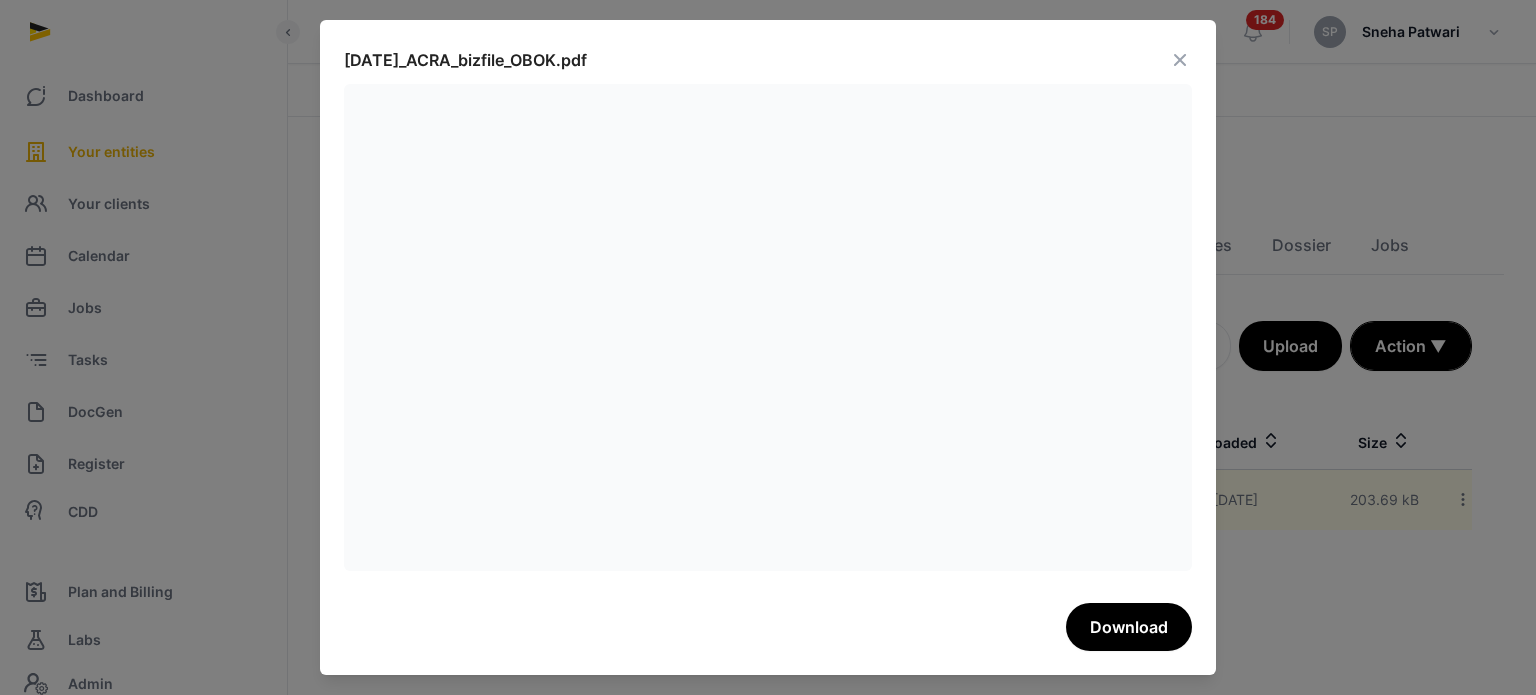 scroll, scrollTop: 0, scrollLeft: 0, axis: both 